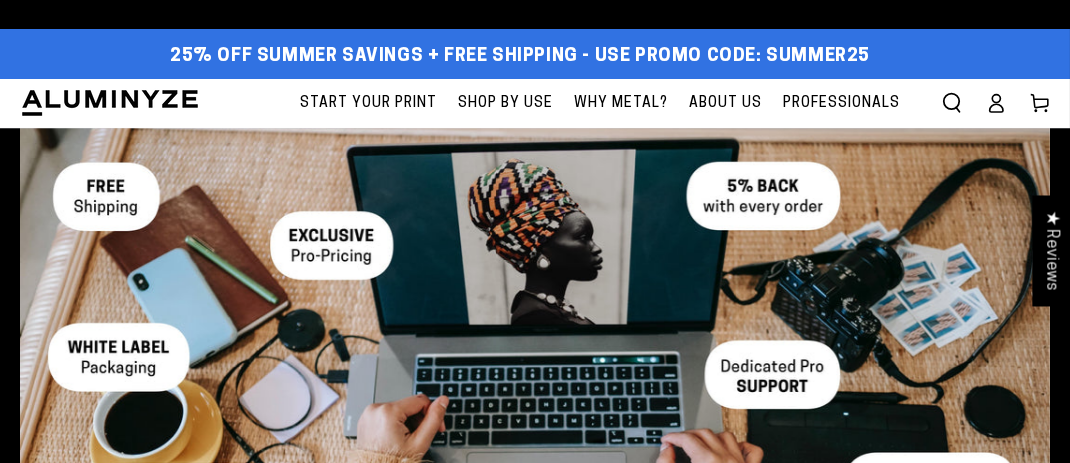 scroll, scrollTop: 0, scrollLeft: 0, axis: both 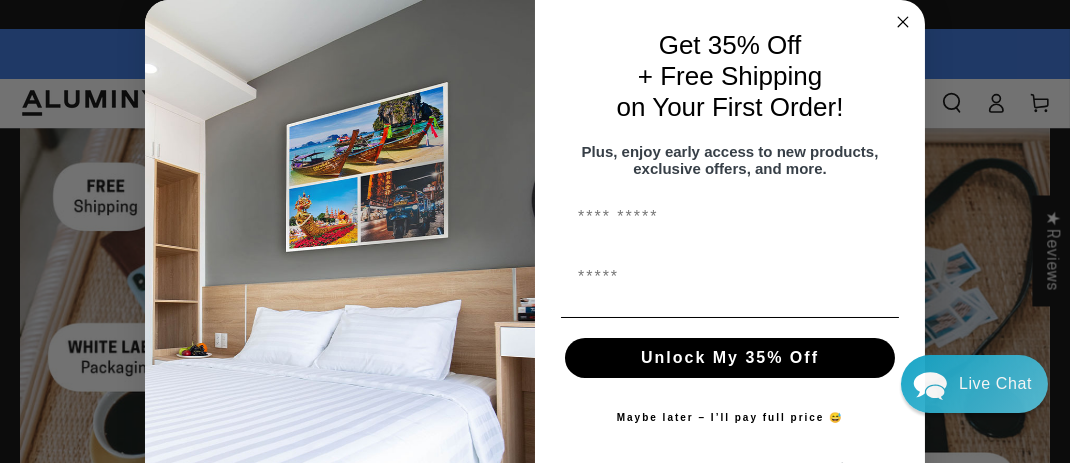 click 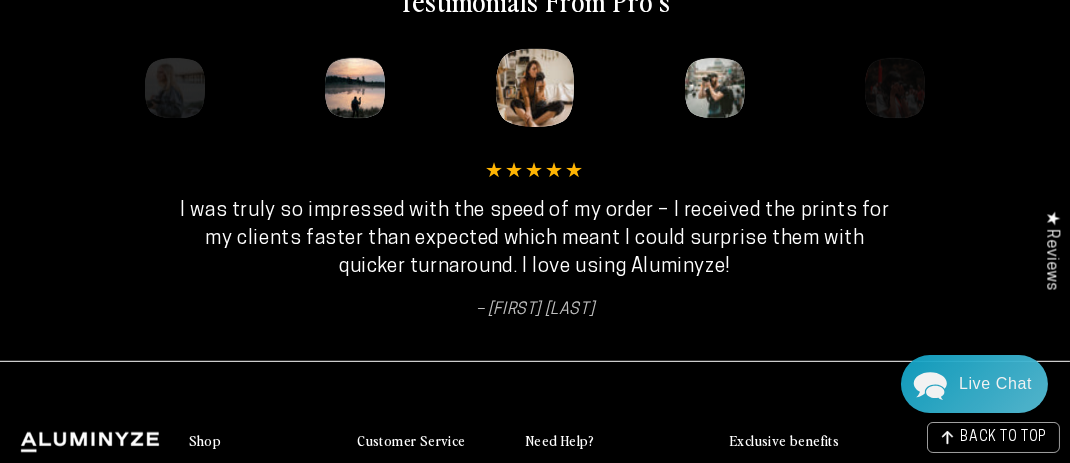 scroll, scrollTop: 3800, scrollLeft: 0, axis: vertical 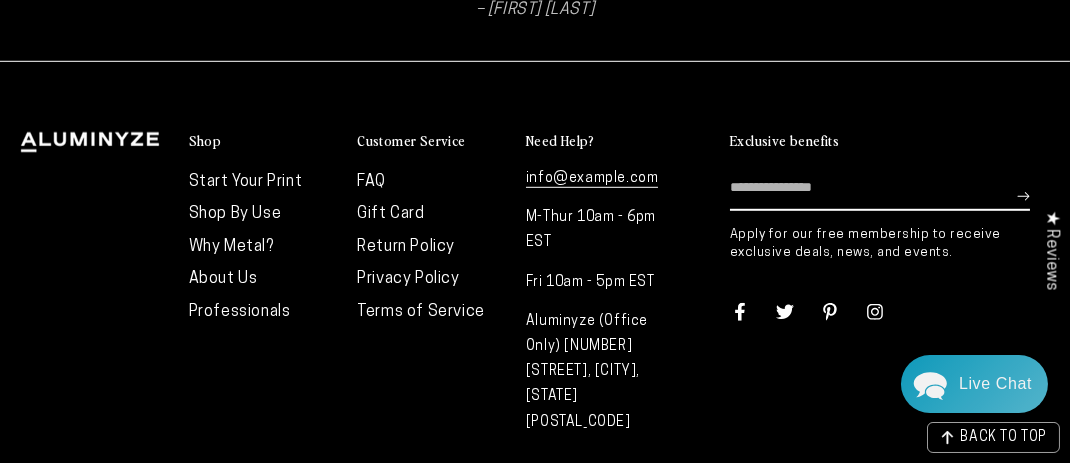 click on "Start Your Print" at bounding box center [246, 182] 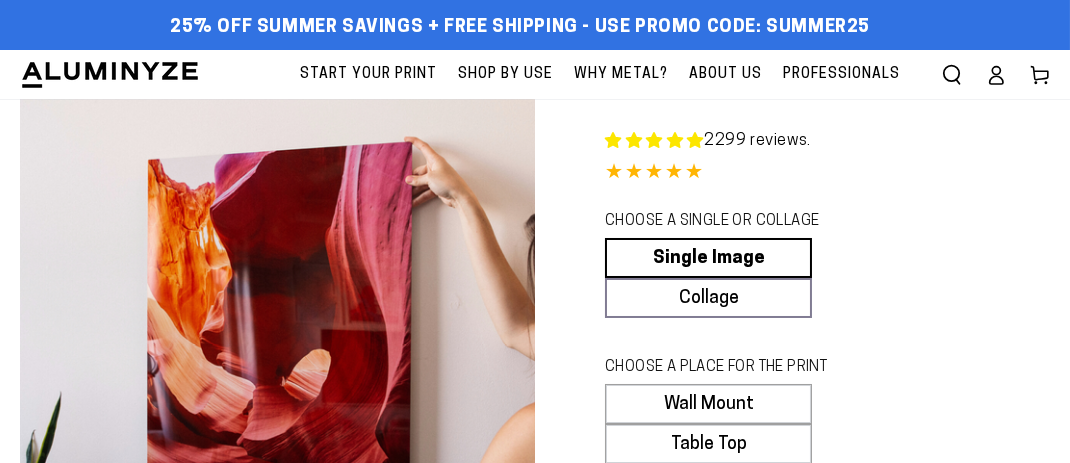 scroll, scrollTop: 400, scrollLeft: 0, axis: vertical 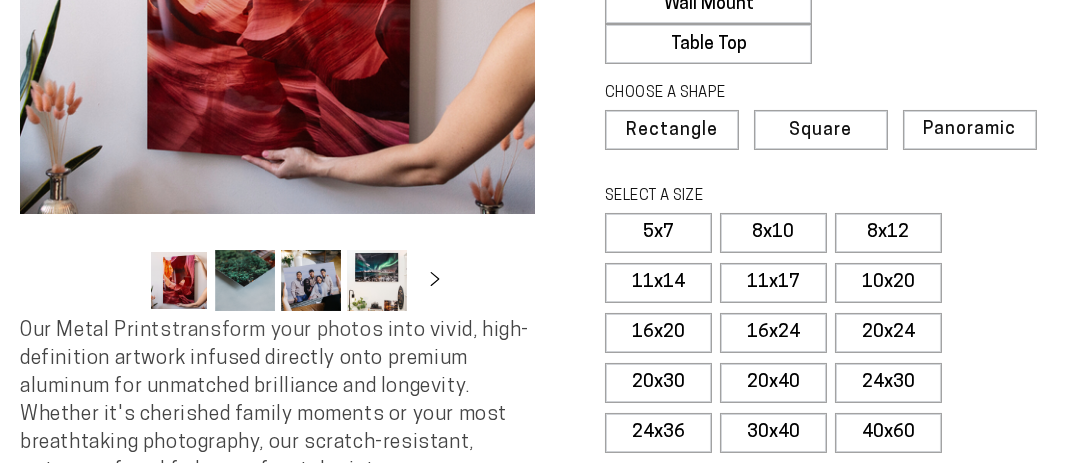 select on "**********" 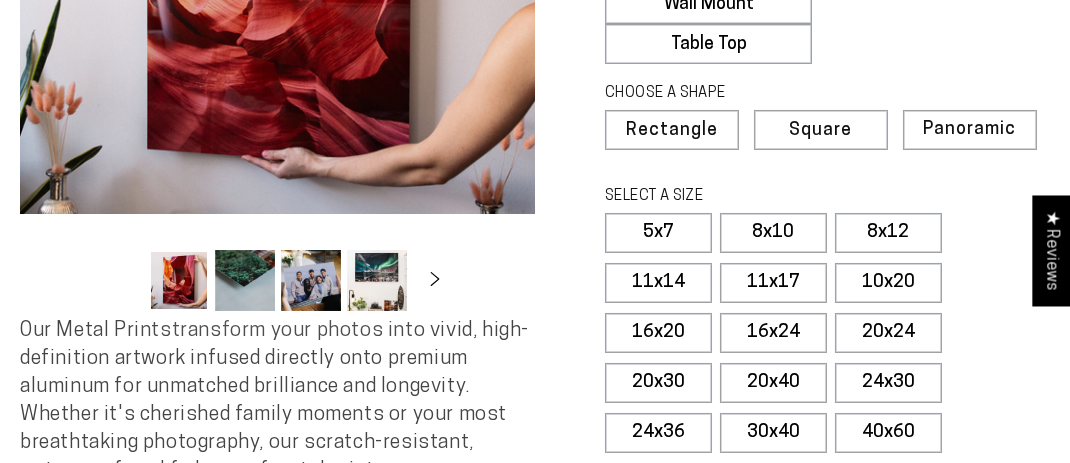 scroll, scrollTop: 0, scrollLeft: 0, axis: both 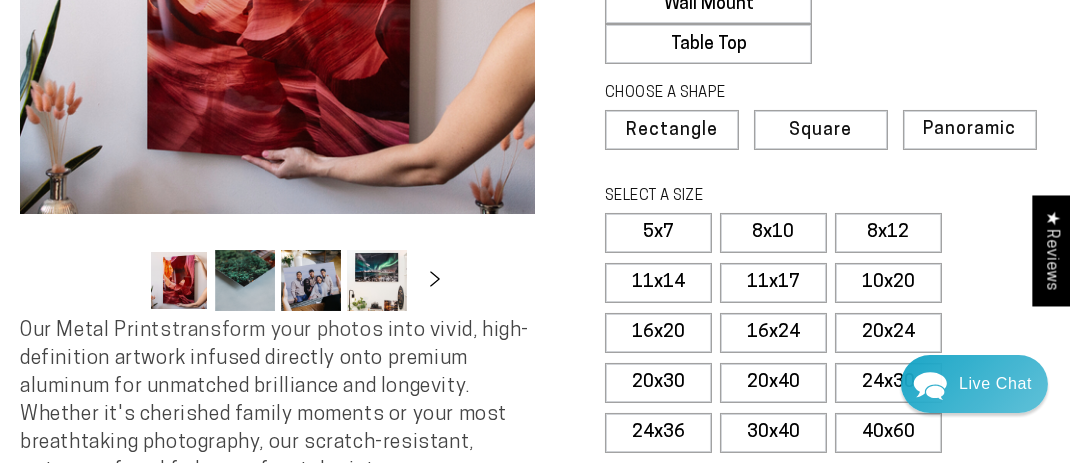 click 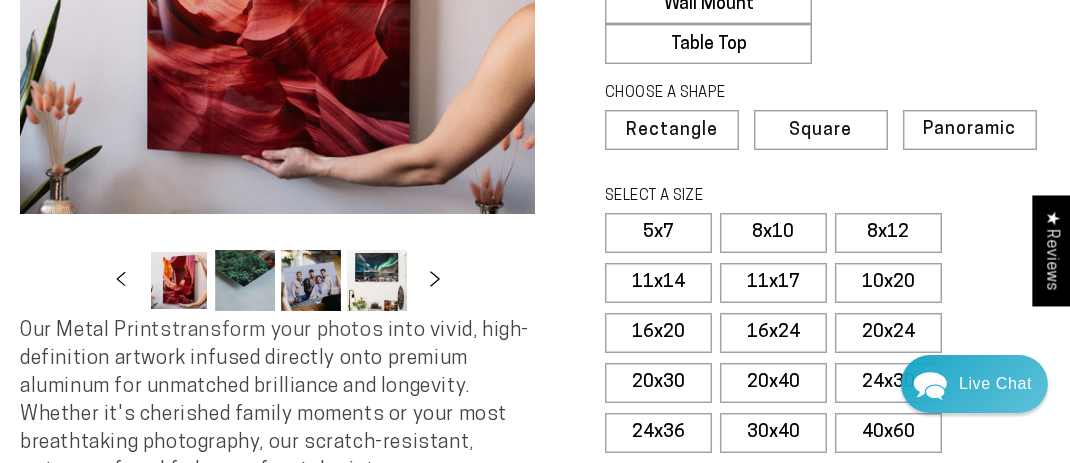 scroll, scrollTop: 0, scrollLeft: 193, axis: horizontal 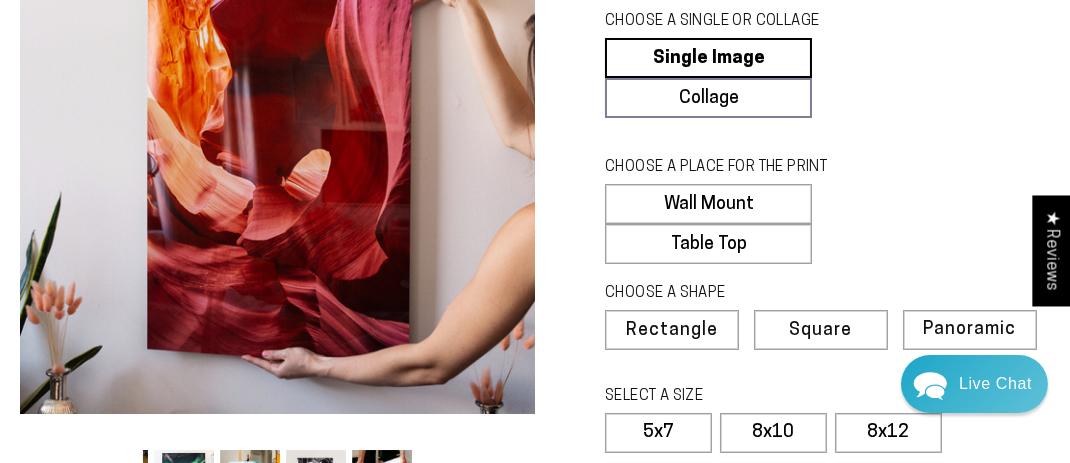 click at bounding box center (250, 480) 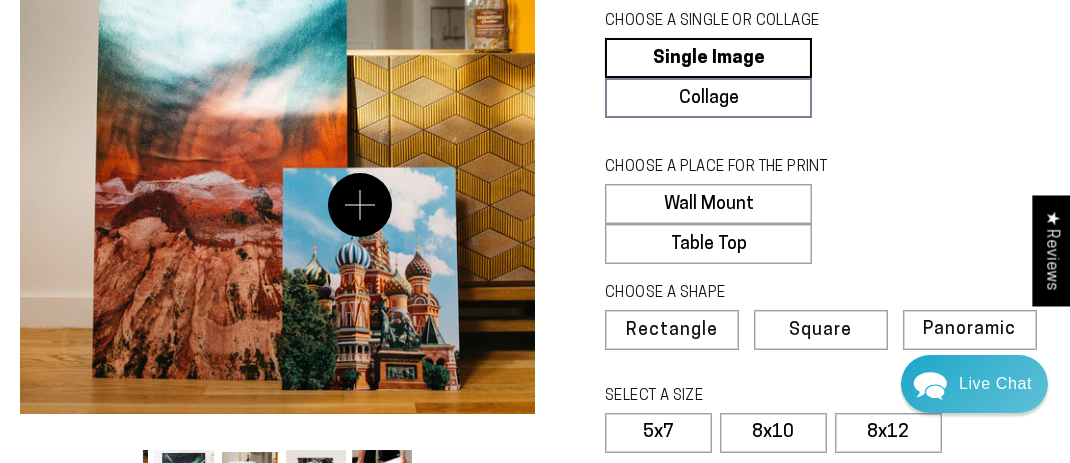 click on "Open media 5 in modal" at bounding box center (277, 156) 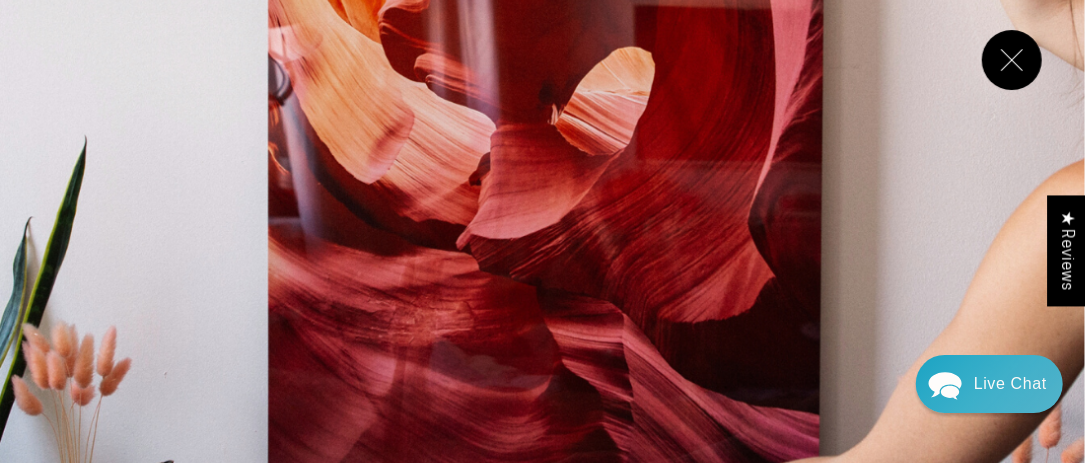 scroll, scrollTop: 0, scrollLeft: 0, axis: both 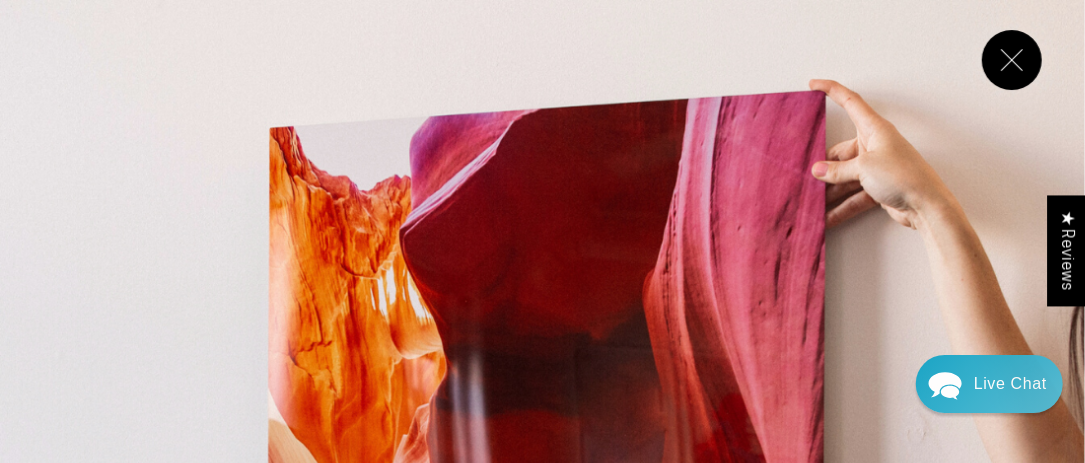 click at bounding box center (1012, 60) 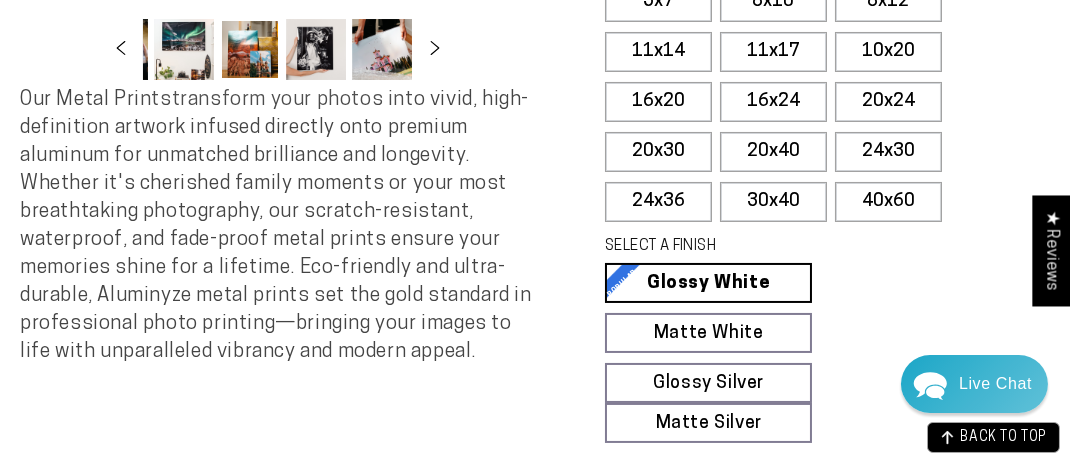 scroll, scrollTop: 931, scrollLeft: 0, axis: vertical 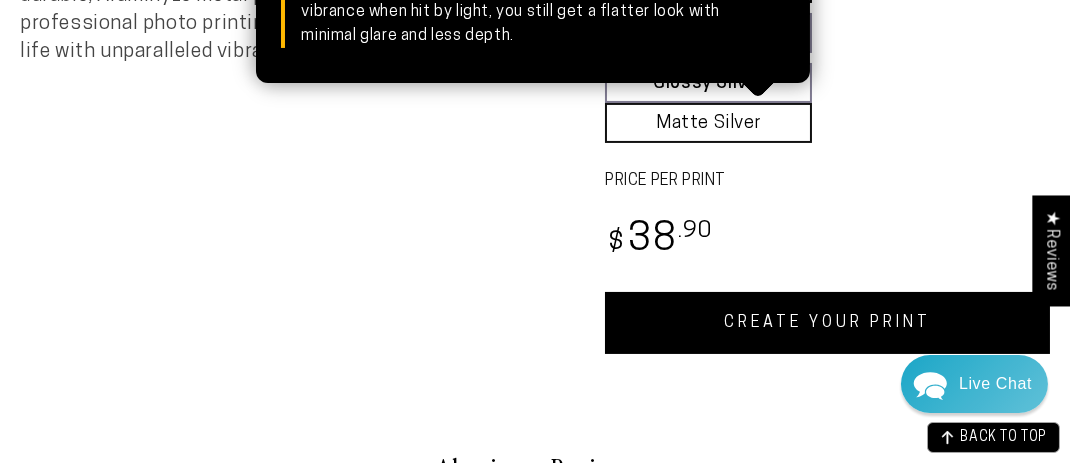 click on "Matte Silver
Matte Silver
Our raw silver matte aluminum surface adds a fascinating semi-transparent look to all colors. Whites become metallic silver, while all other colors and details carry a unique and subtle shine. Although the silver matte surface has a metallic vibrance when hit by light, you still get a flatter look with minimal glare and less depth." at bounding box center (708, 123) 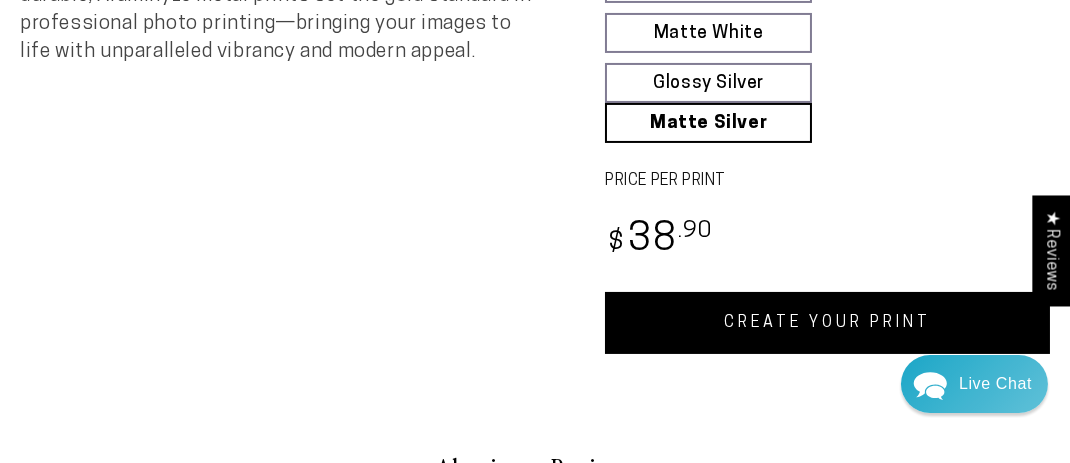 scroll, scrollTop: 631, scrollLeft: 0, axis: vertical 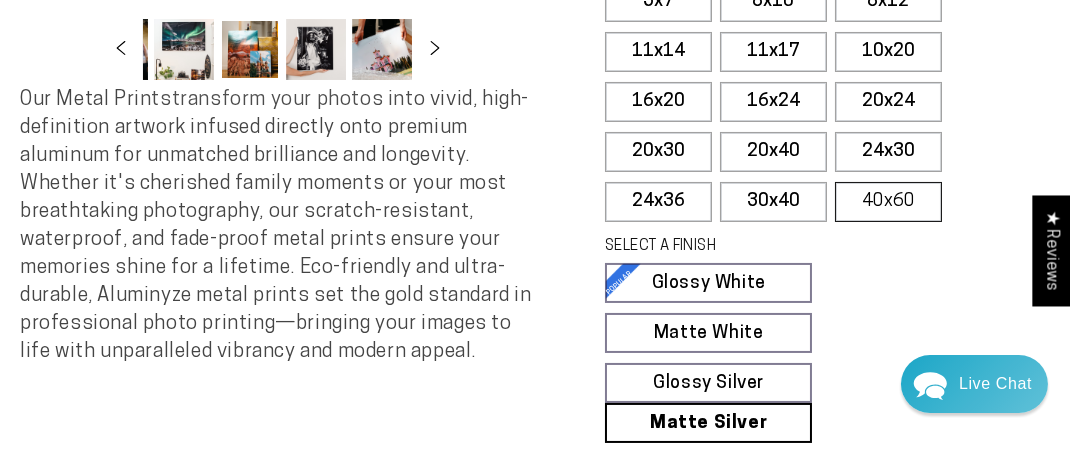 click on "40x60" at bounding box center [888, 202] 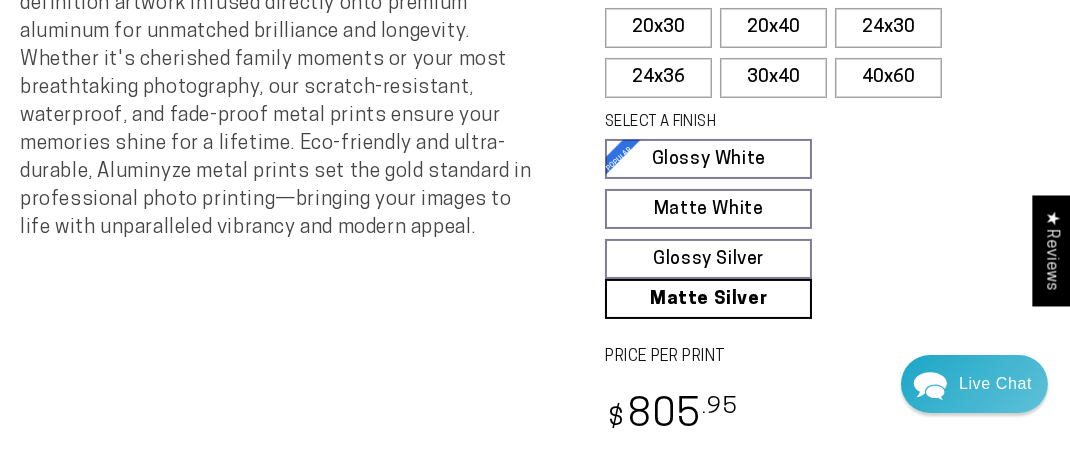 scroll, scrollTop: 355, scrollLeft: 0, axis: vertical 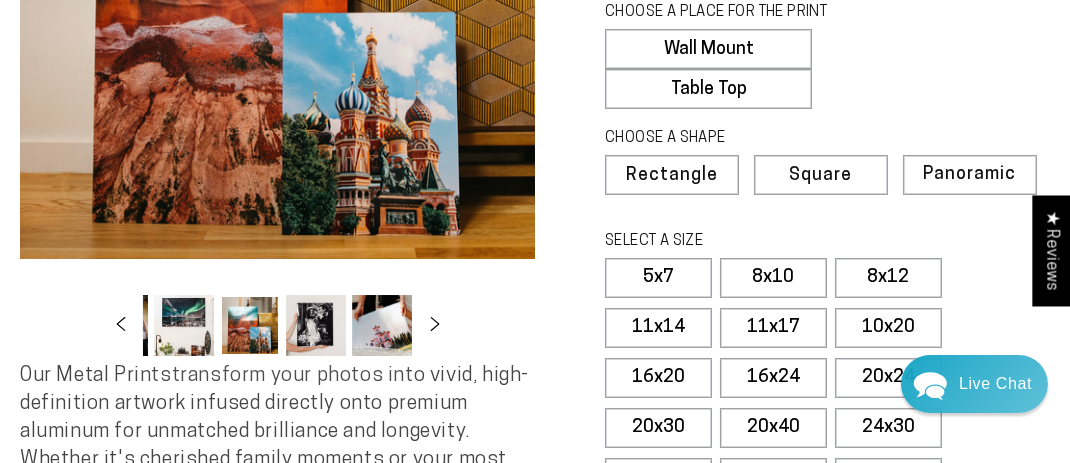 click on "5x7" at bounding box center (658, 278) 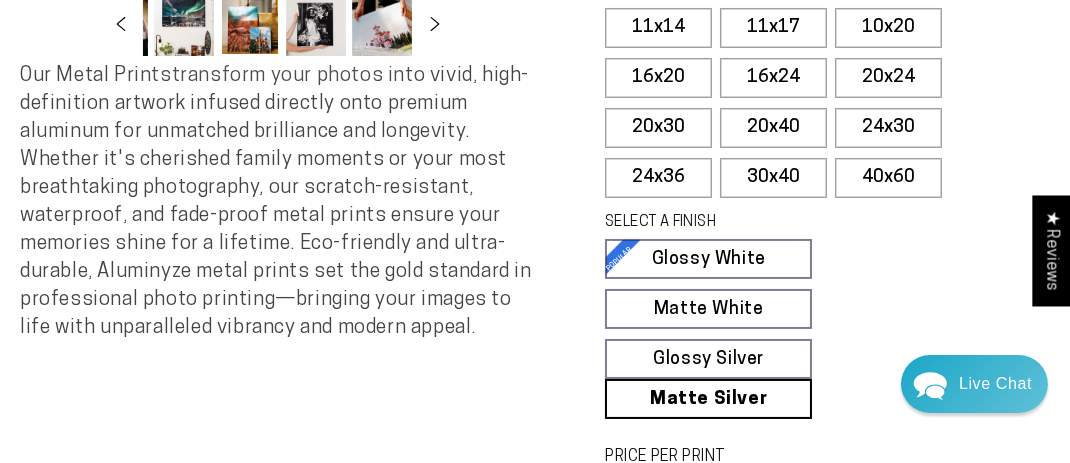 scroll, scrollTop: 355, scrollLeft: 0, axis: vertical 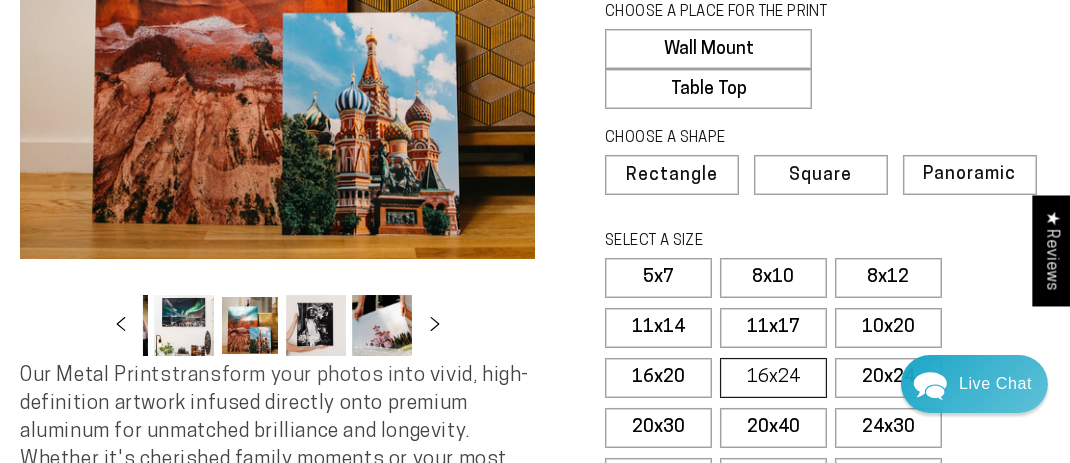 click on "16x24" at bounding box center (773, 378) 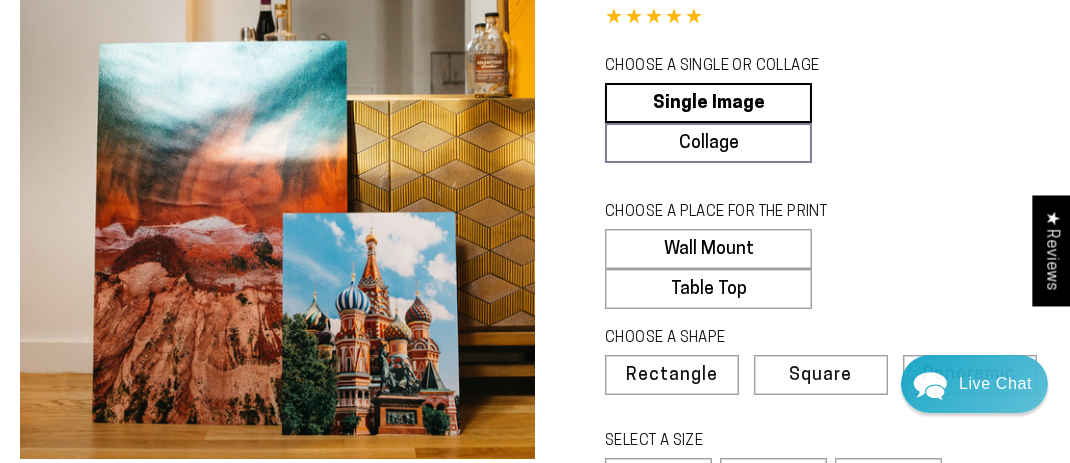 scroll, scrollTop: 455, scrollLeft: 0, axis: vertical 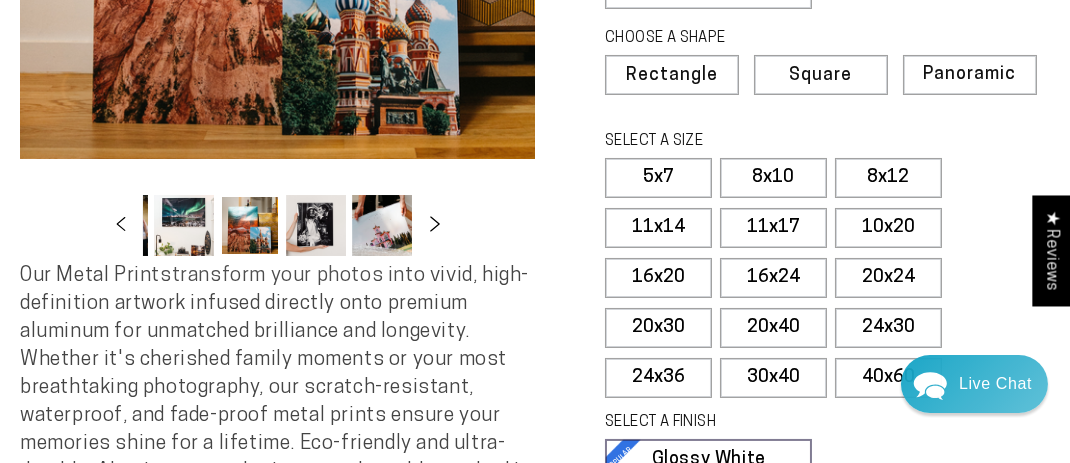 click 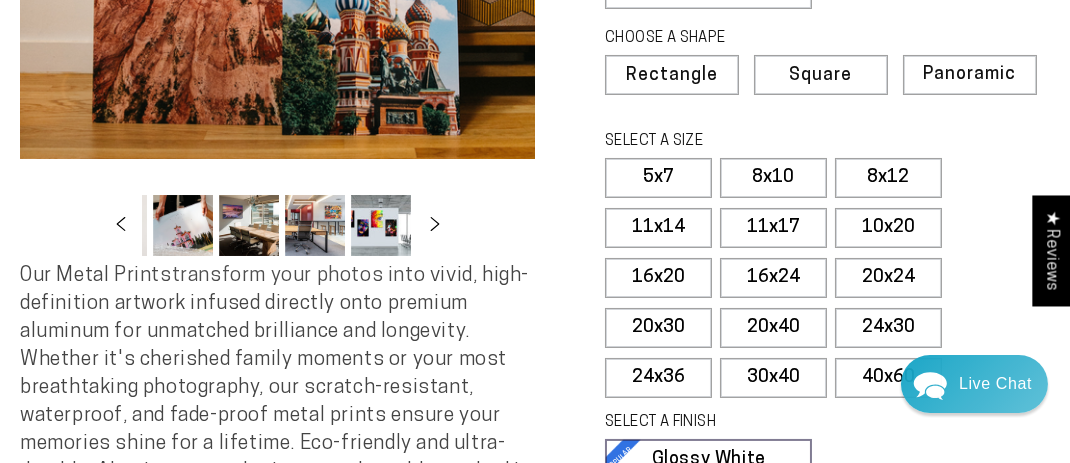 click at bounding box center [315, 225] 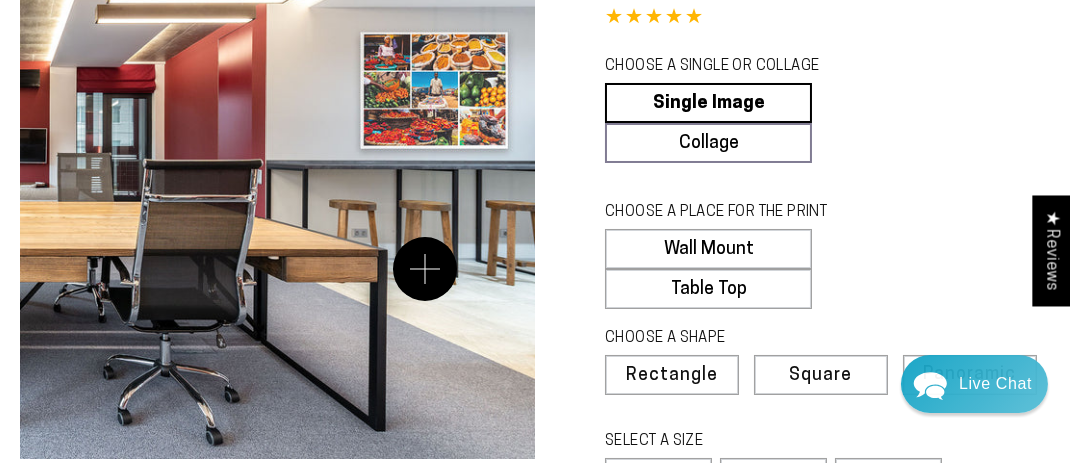 scroll, scrollTop: 355, scrollLeft: 0, axis: vertical 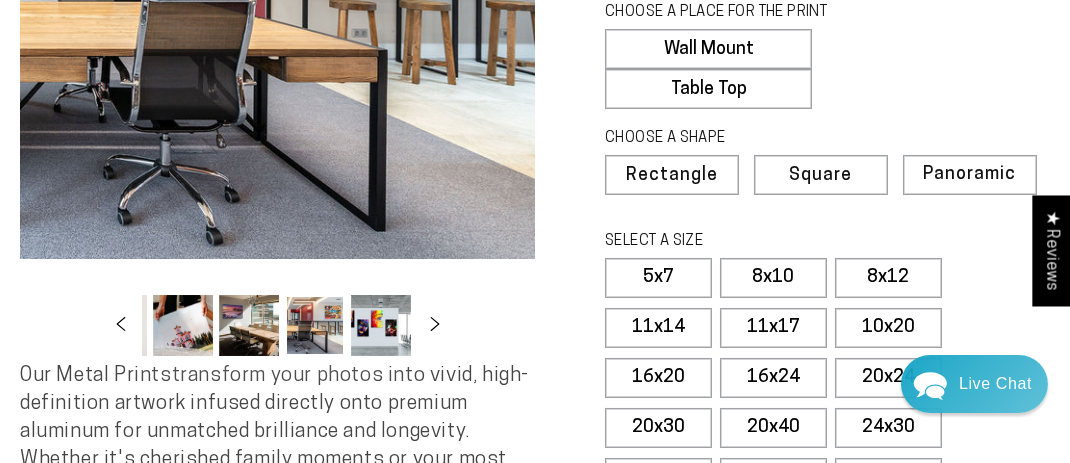 click at bounding box center [381, 325] 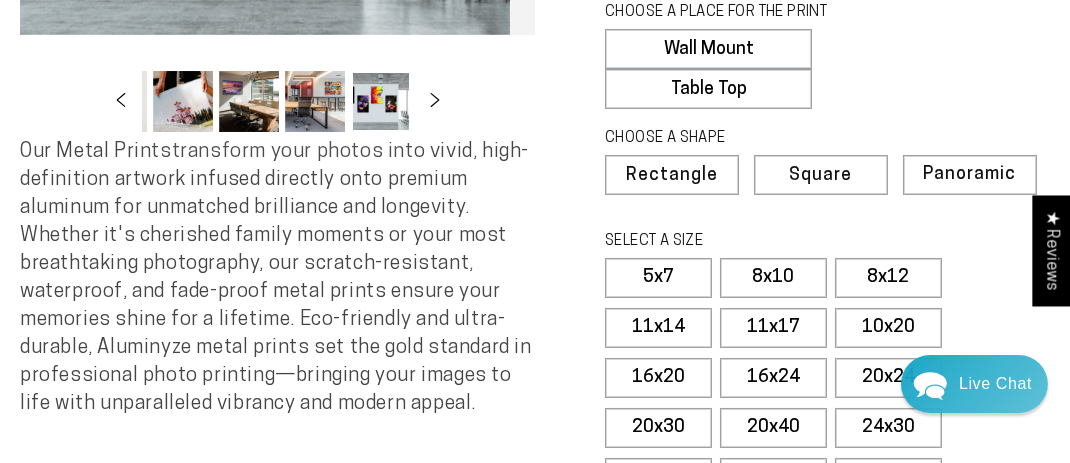 scroll, scrollTop: 0, scrollLeft: 589, axis: horizontal 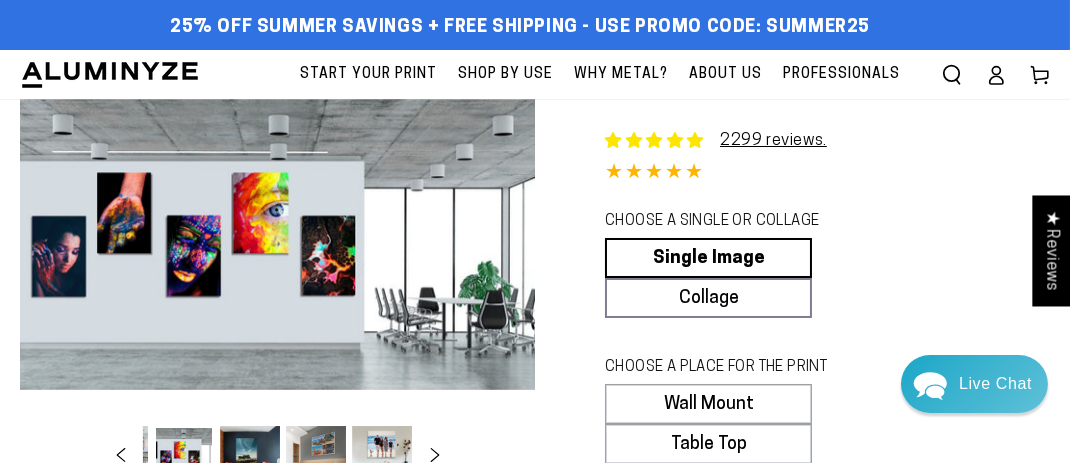 click at bounding box center (250, 456) 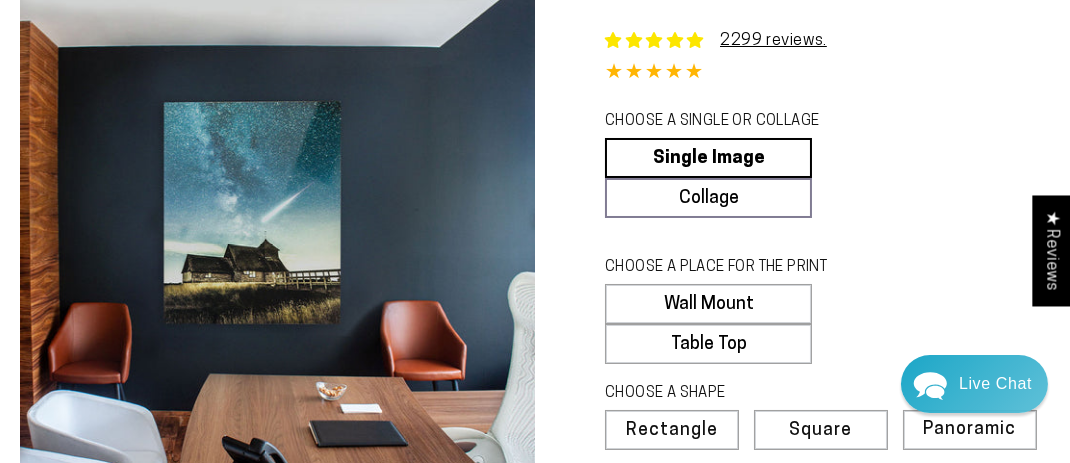 scroll, scrollTop: 300, scrollLeft: 0, axis: vertical 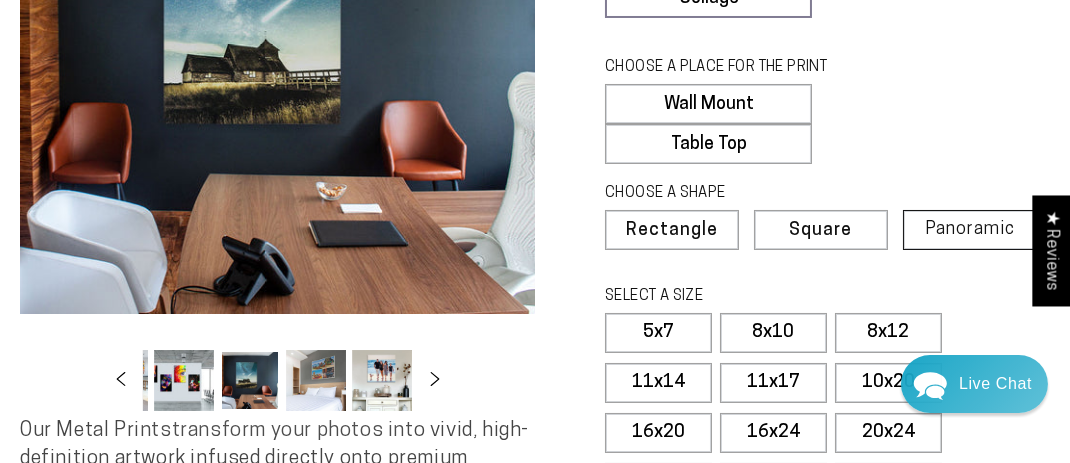 click on "Panoramic" at bounding box center [970, 229] 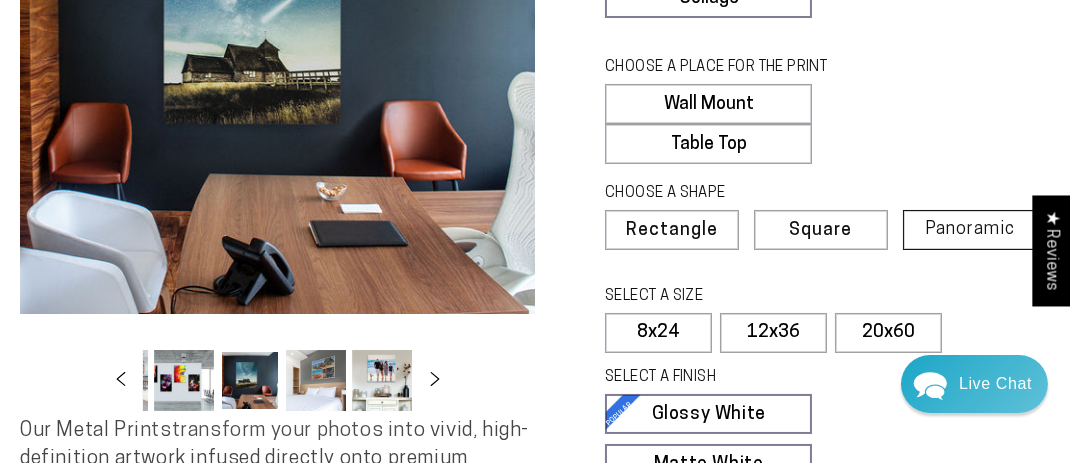 click on "Panoramic" at bounding box center [970, 229] 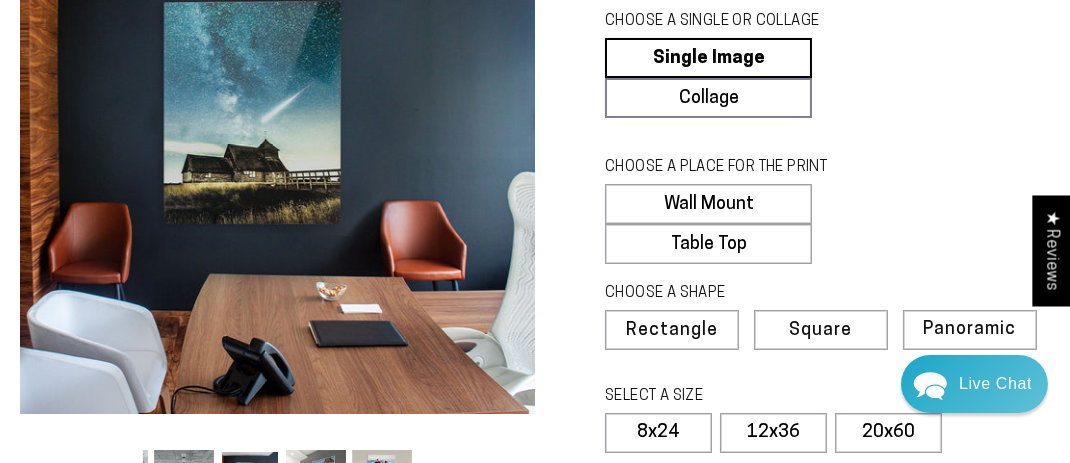 scroll, scrollTop: 400, scrollLeft: 0, axis: vertical 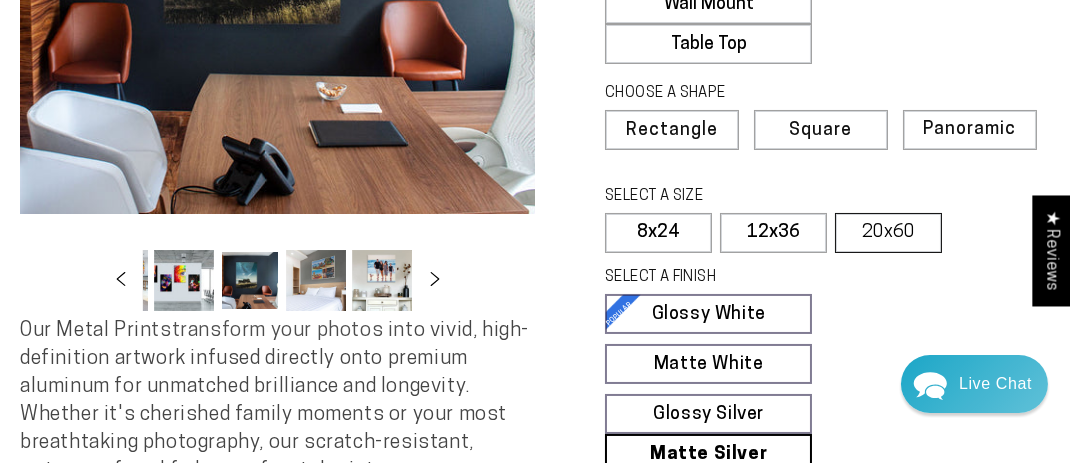 click on "20x60" at bounding box center (888, 233) 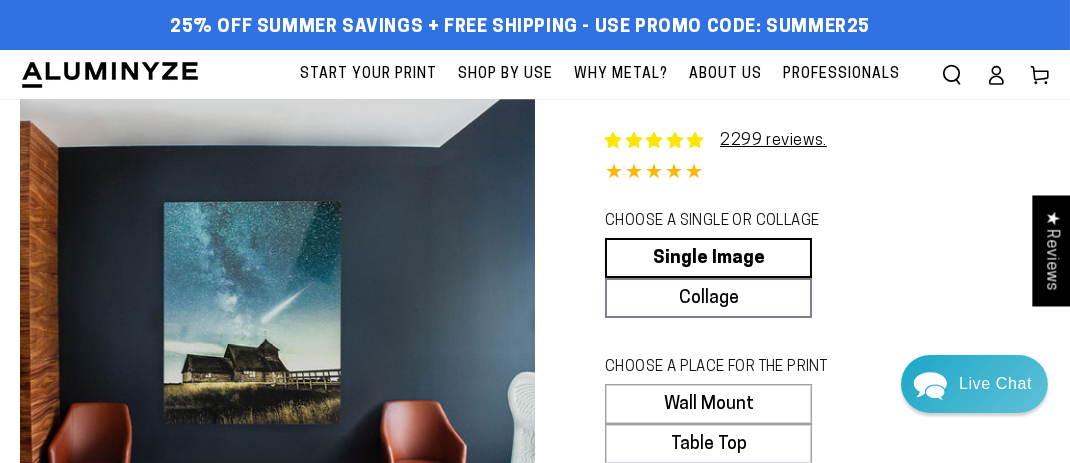 scroll, scrollTop: 300, scrollLeft: 0, axis: vertical 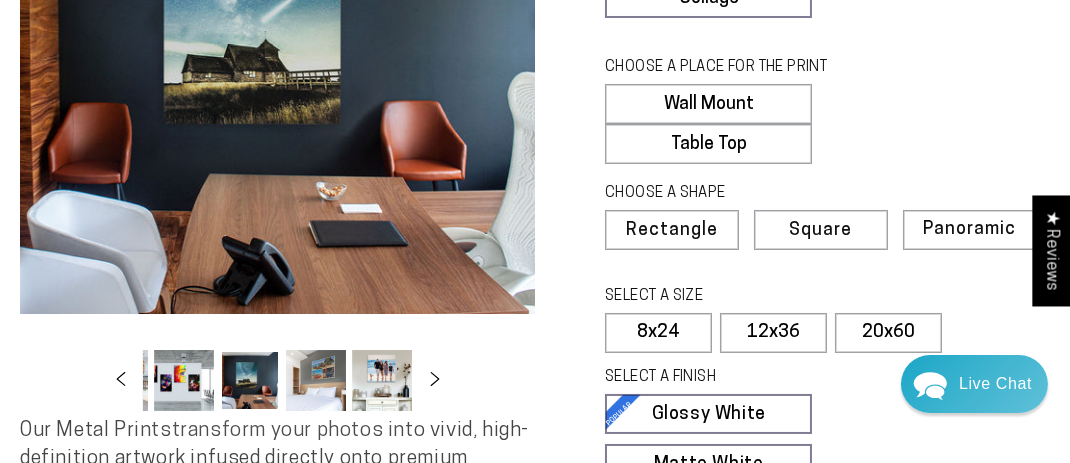 click at bounding box center [316, 380] 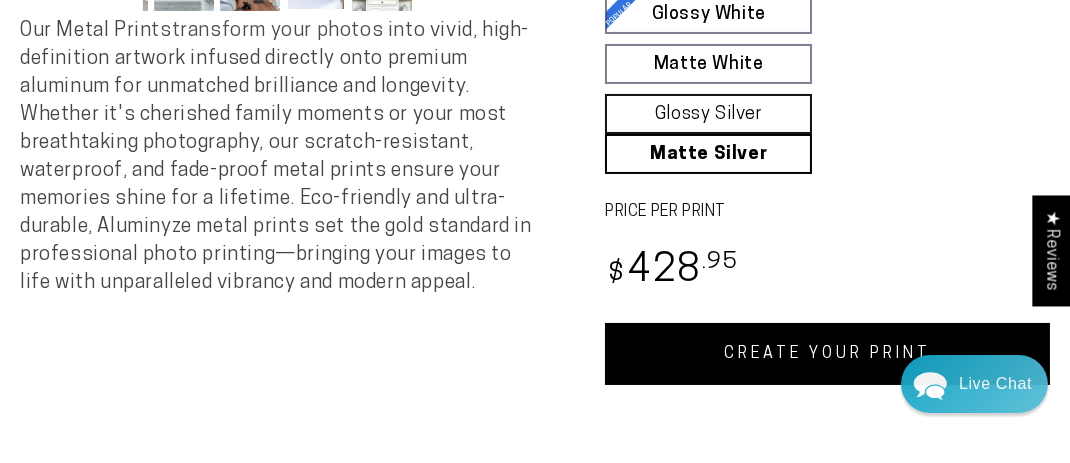 scroll, scrollTop: 500, scrollLeft: 0, axis: vertical 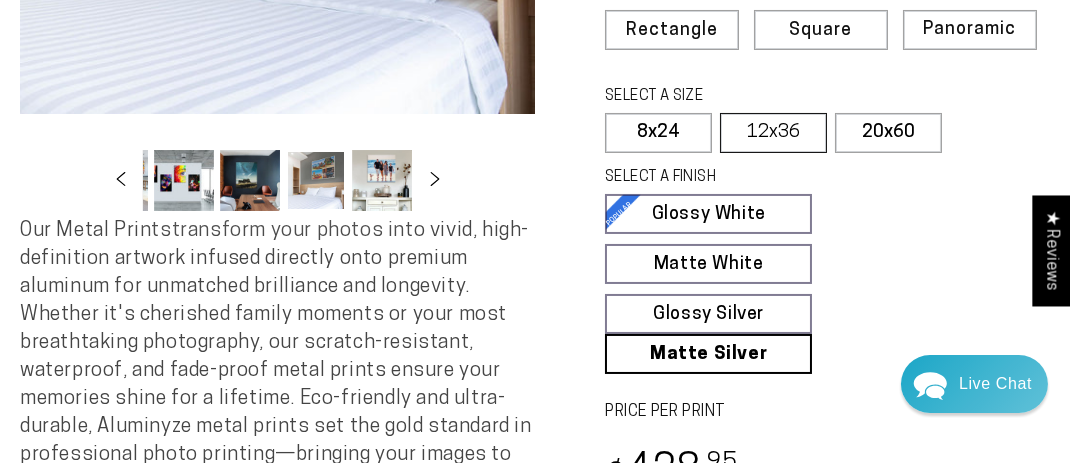 click on "12x36" at bounding box center [773, 133] 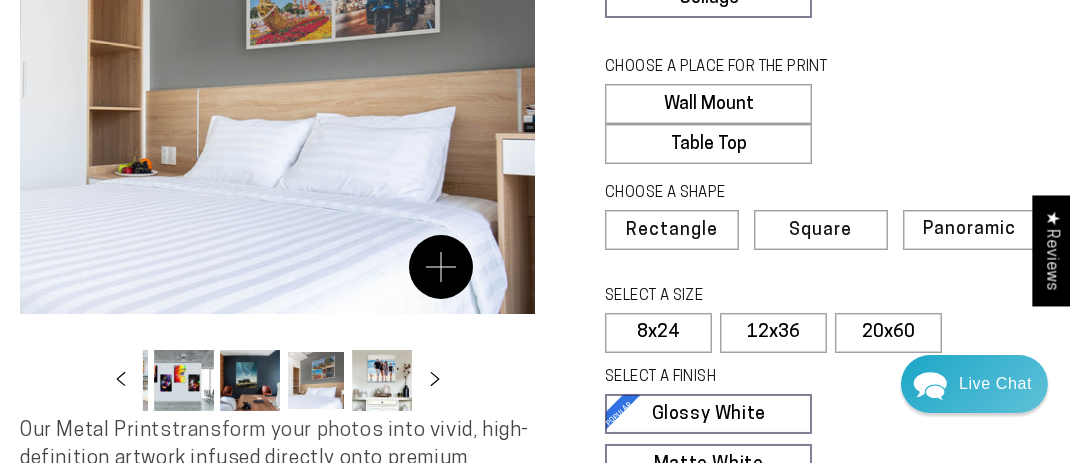 scroll, scrollTop: 200, scrollLeft: 0, axis: vertical 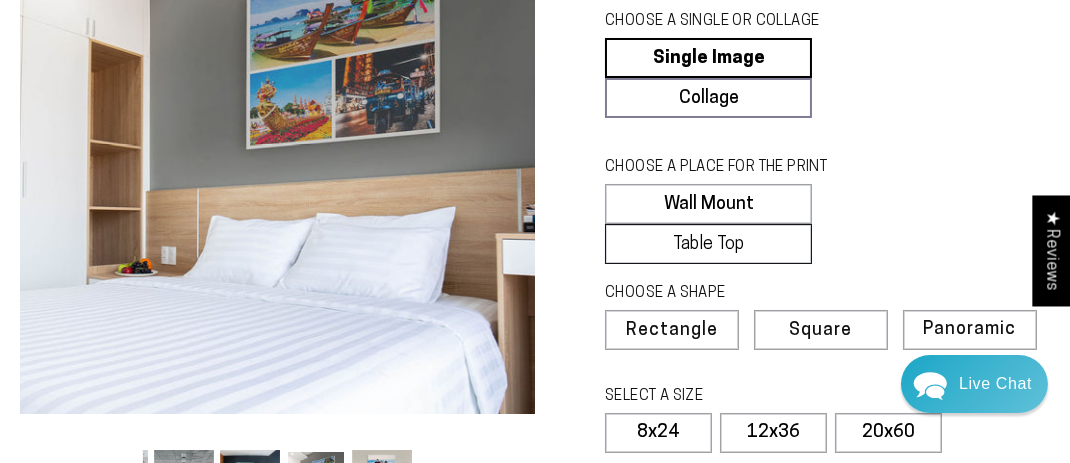 click on "Table Top" at bounding box center (708, 244) 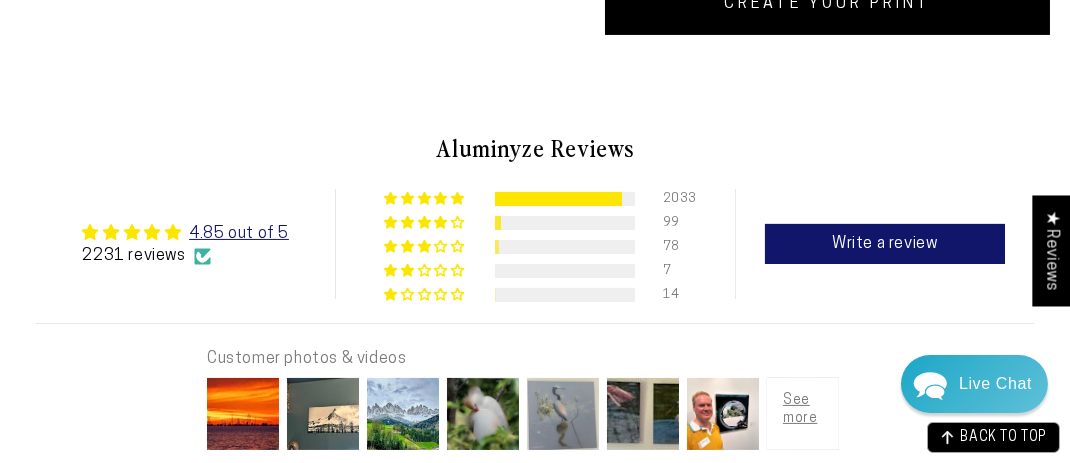 scroll, scrollTop: 1200, scrollLeft: 0, axis: vertical 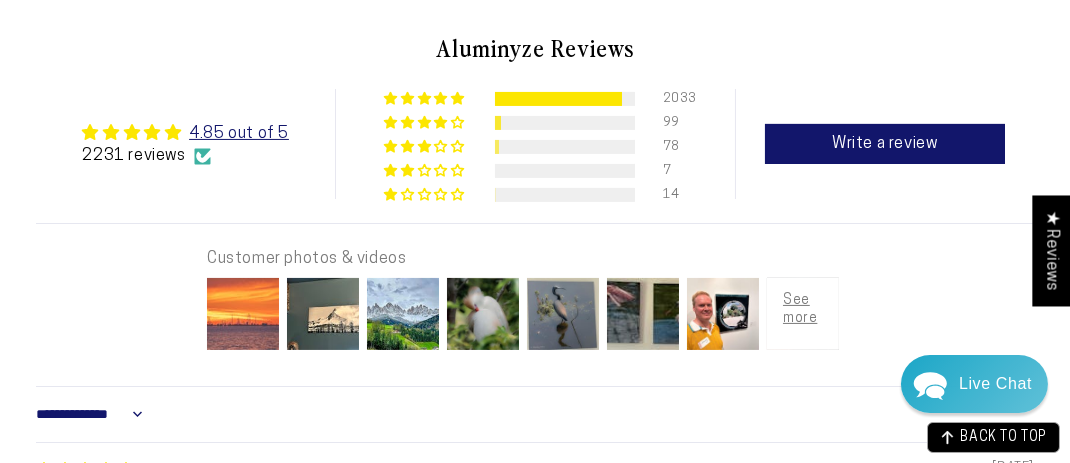 click at bounding box center [243, 314] 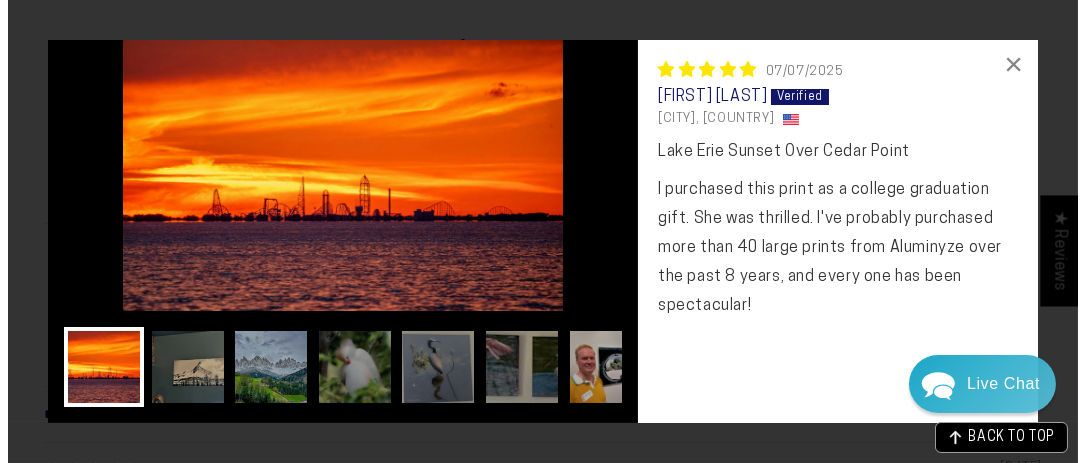 scroll, scrollTop: 1177, scrollLeft: 0, axis: vertical 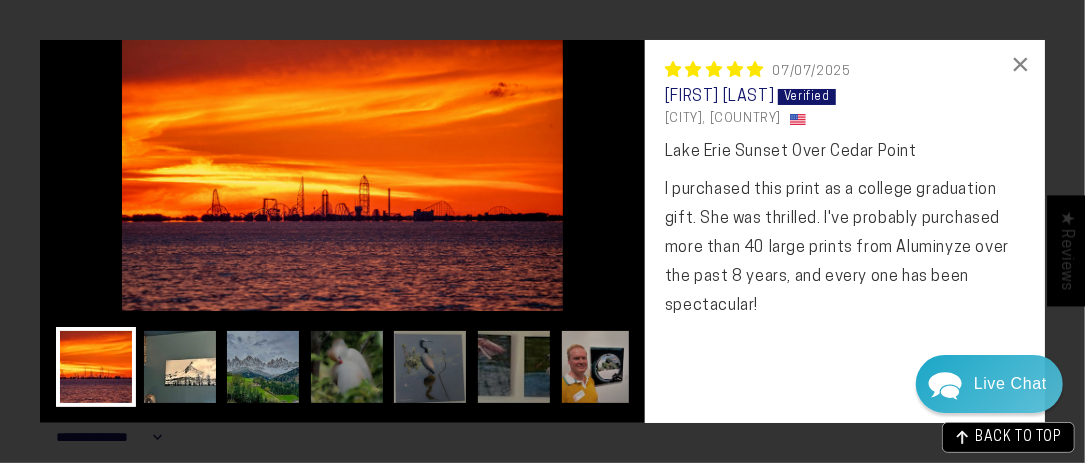 click at bounding box center [180, 367] 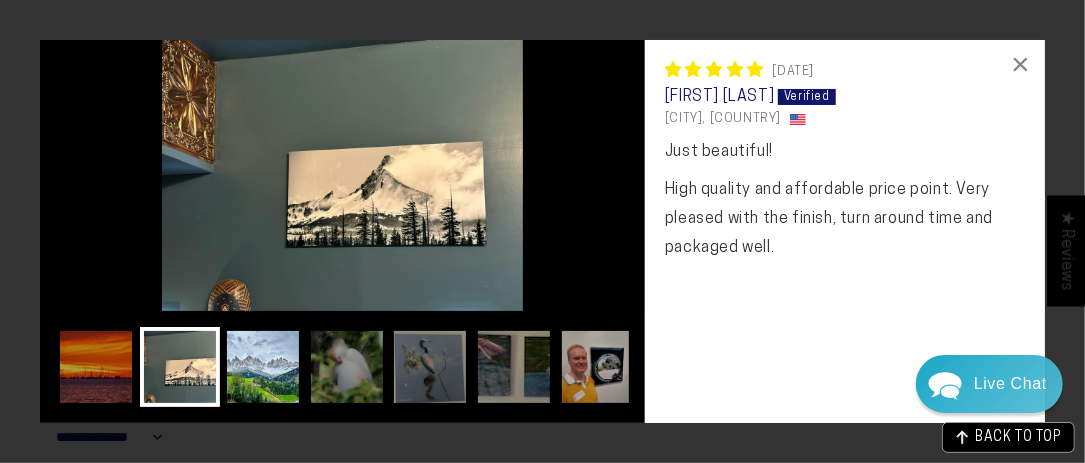 click at bounding box center [263, 367] 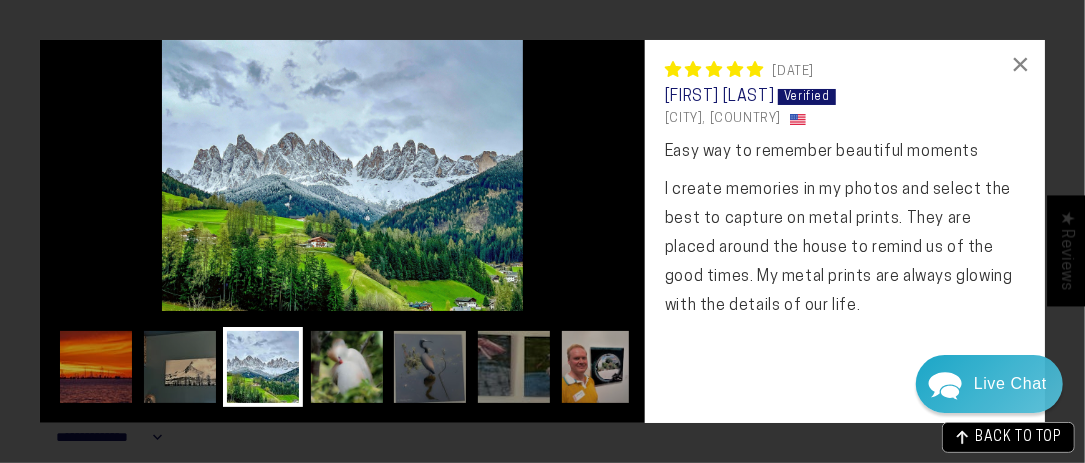 click at bounding box center [347, 367] 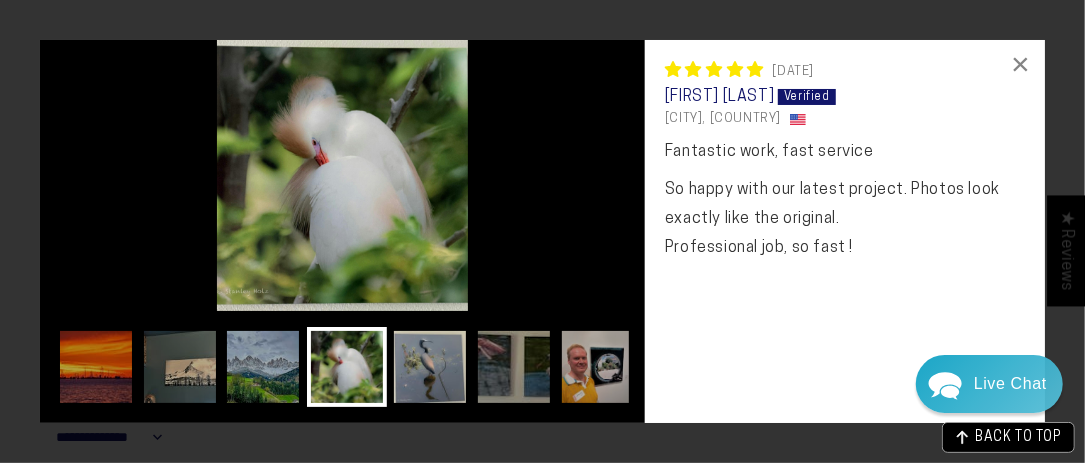 click at bounding box center (430, 367) 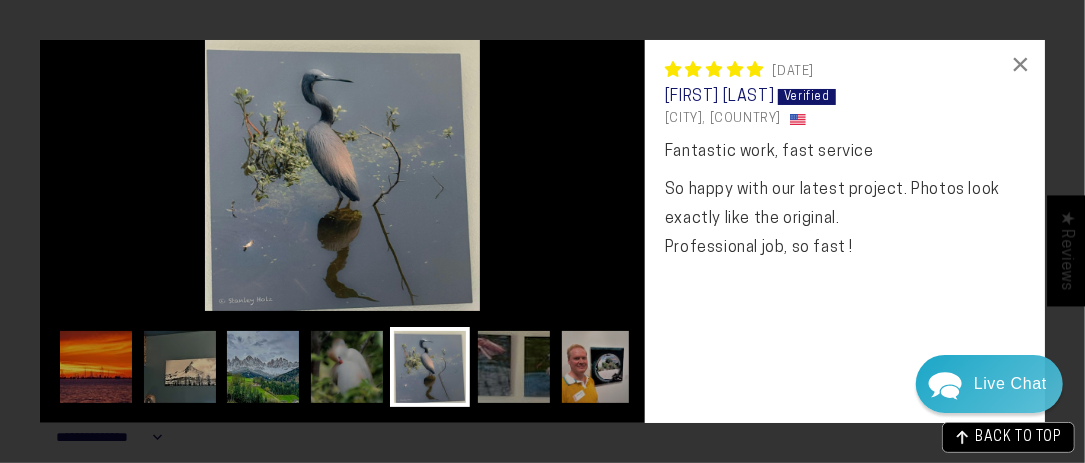 click at bounding box center (430, 367) 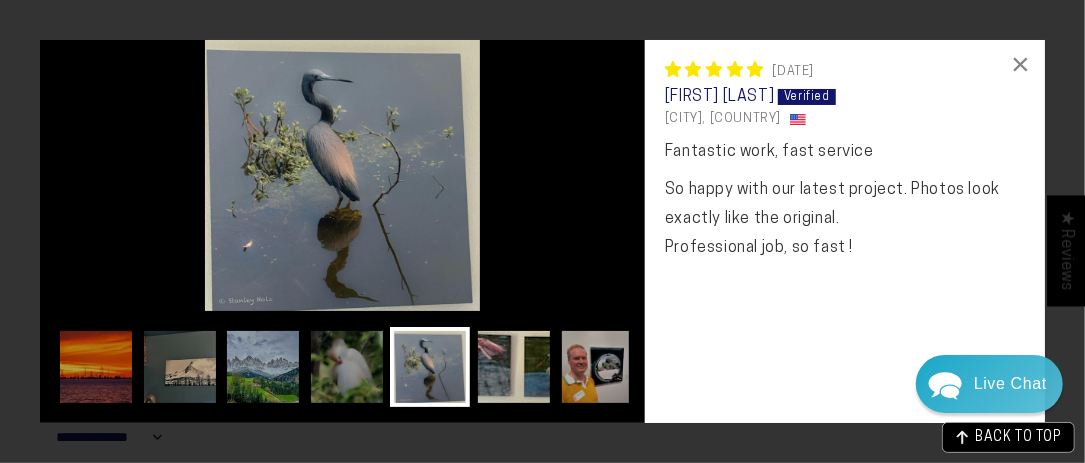 click at bounding box center [514, 367] 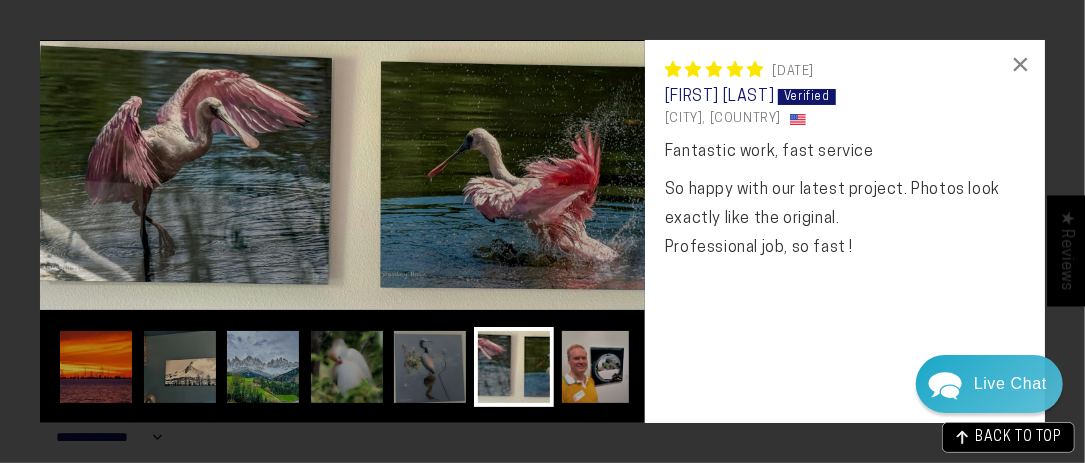 scroll, scrollTop: 0, scrollLeft: 66, axis: horizontal 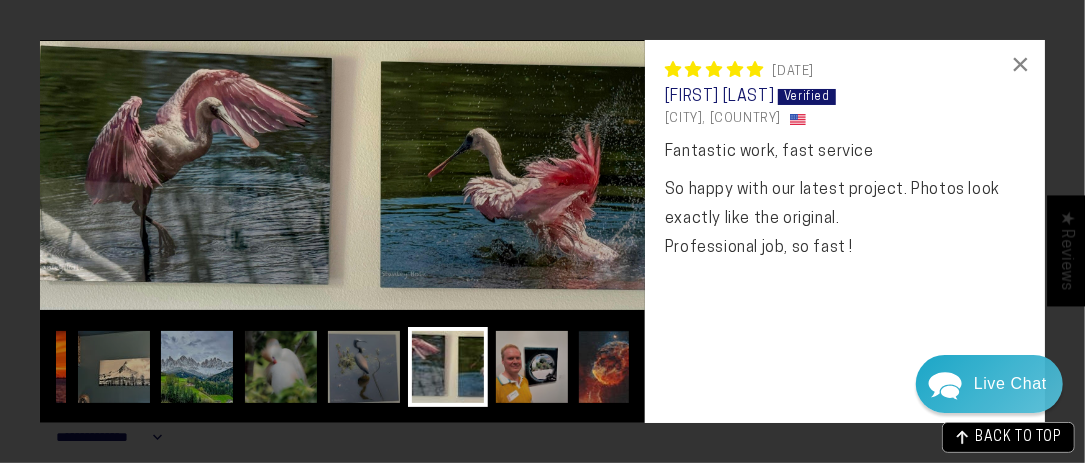 click at bounding box center (615, 367) 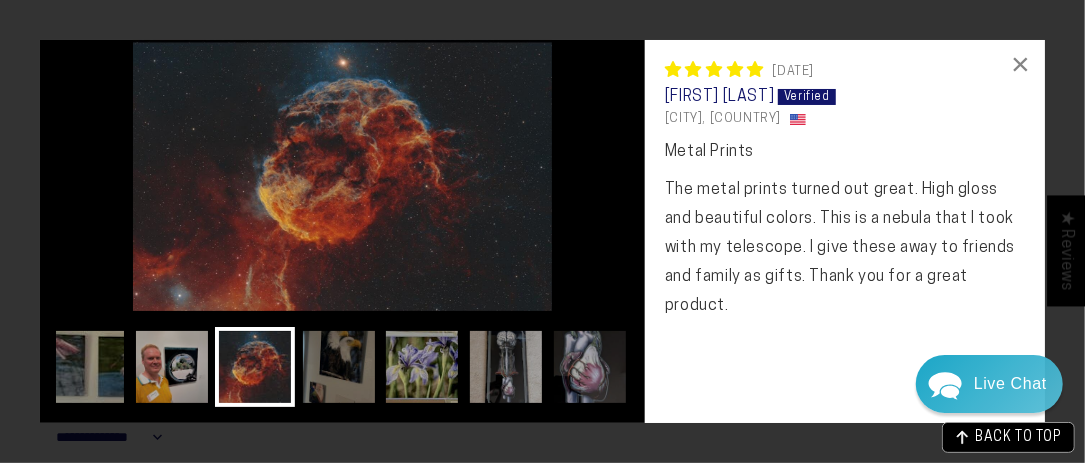 scroll, scrollTop: 0, scrollLeft: 466, axis: horizontal 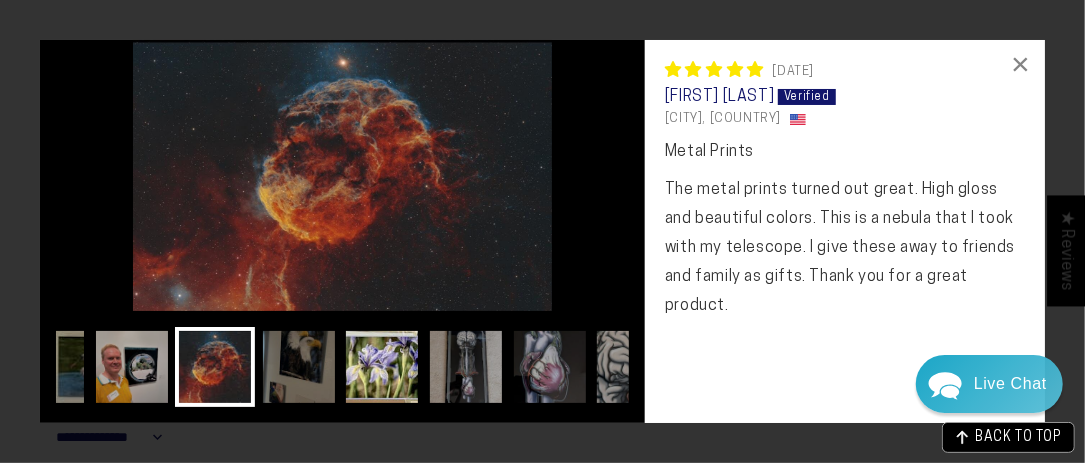 click at bounding box center [382, 367] 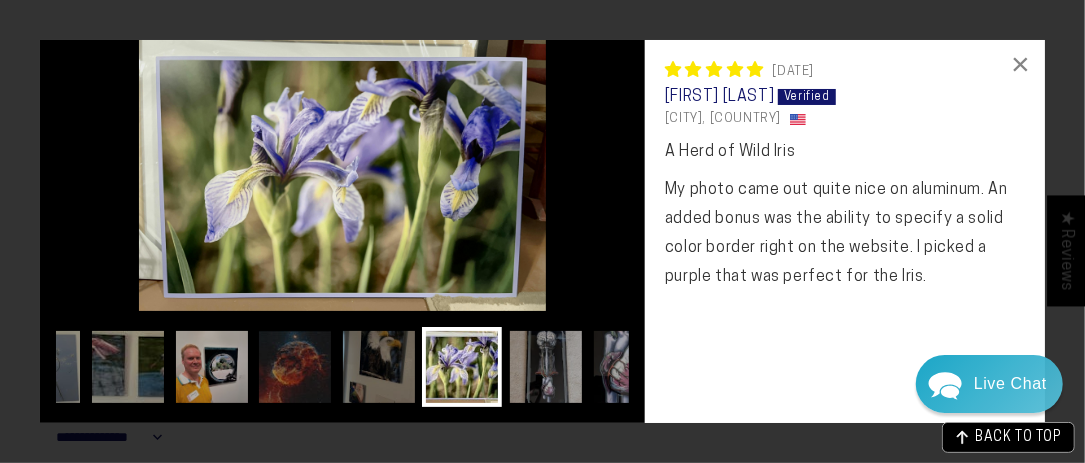 click at bounding box center [379, 367] 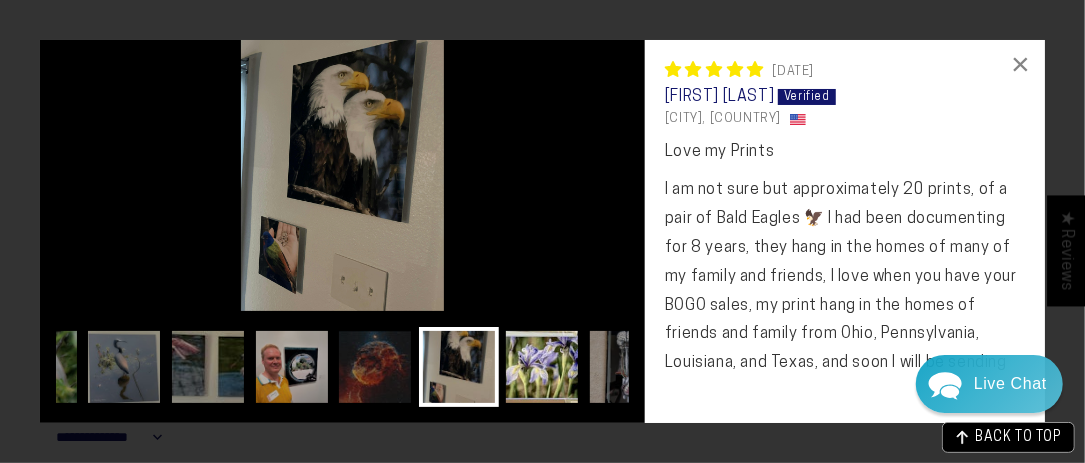 click at bounding box center (542, 367) 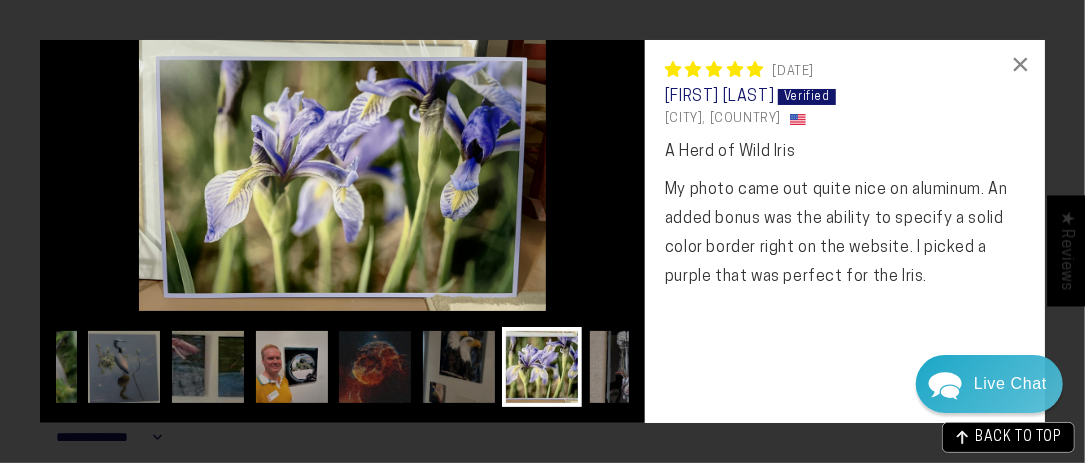 scroll, scrollTop: 0, scrollLeft: 386, axis: horizontal 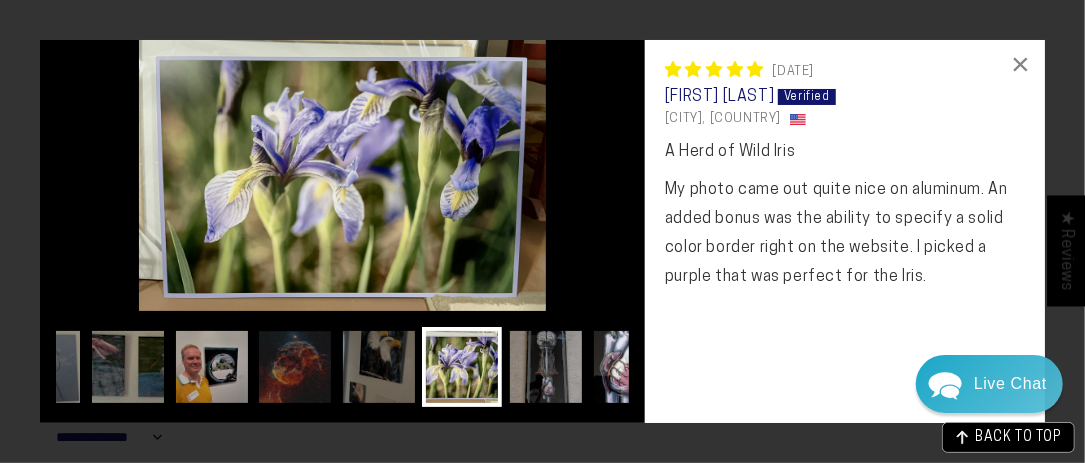 click at bounding box center (630, 367) 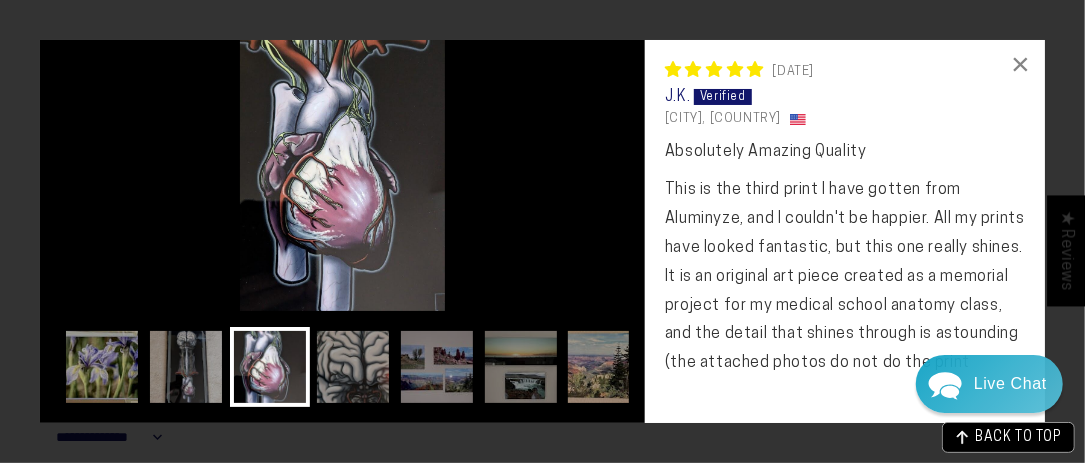 scroll, scrollTop: 0, scrollLeft: 763, axis: horizontal 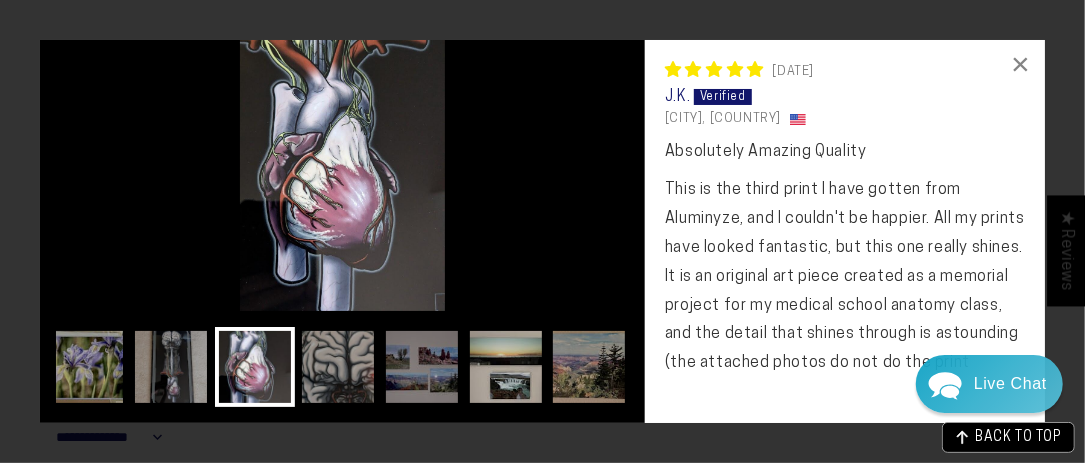 click at bounding box center [506, 367] 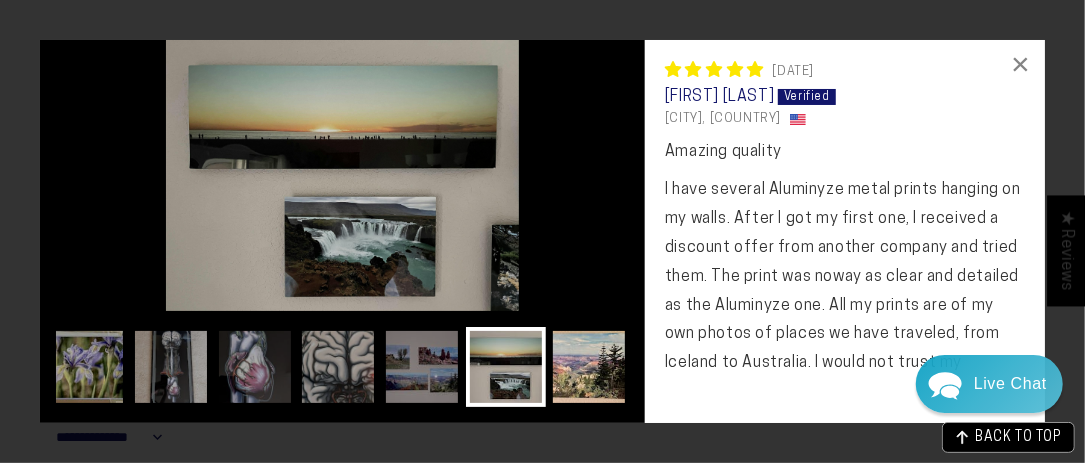 click at bounding box center [589, 367] 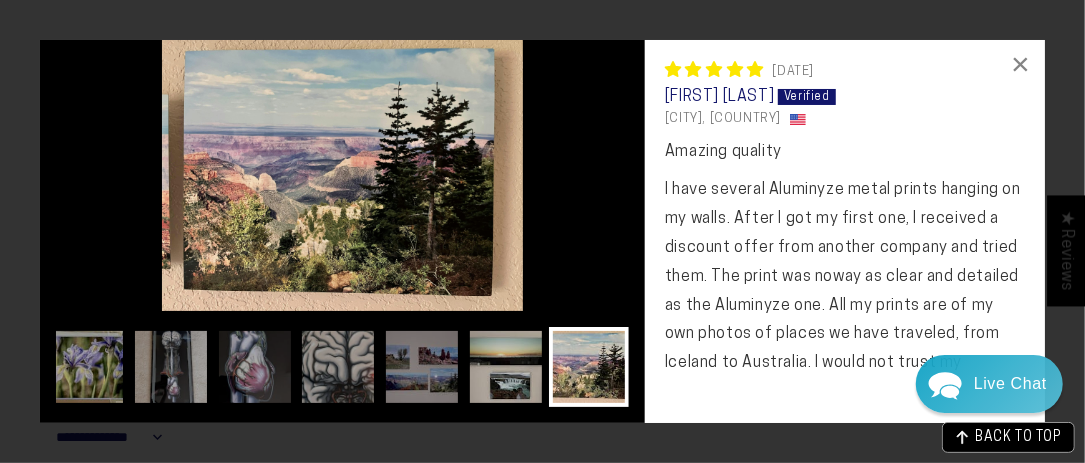 click at bounding box center [506, 367] 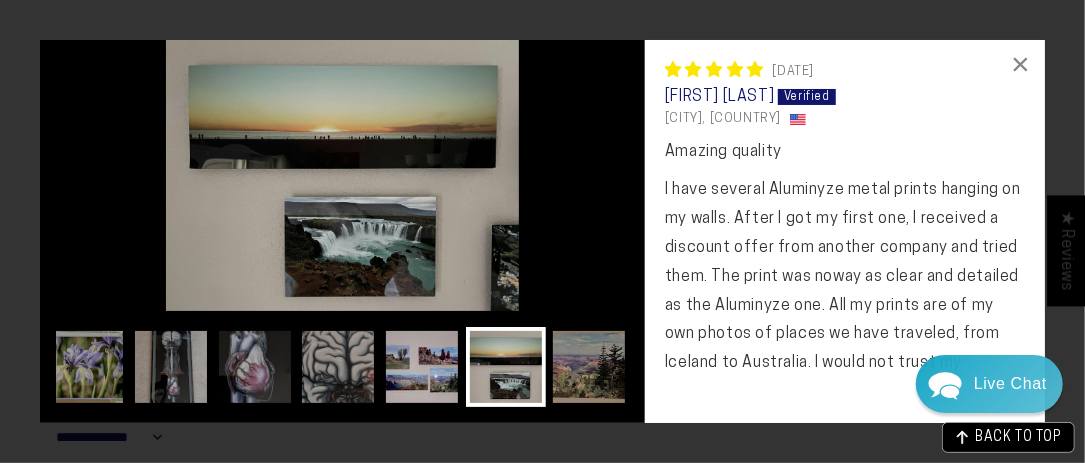 click at bounding box center [422, 367] 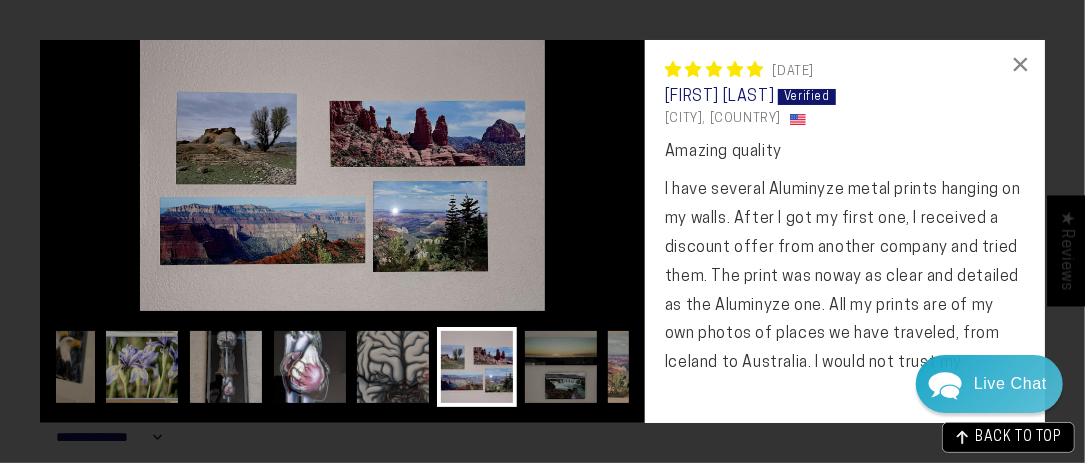 click at bounding box center [310, 367] 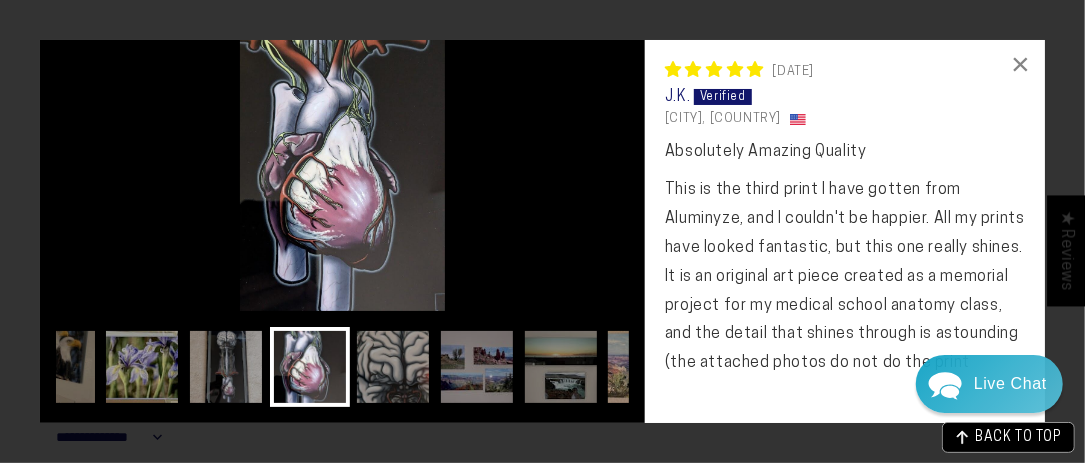 scroll, scrollTop: 0, scrollLeft: 546, axis: horizontal 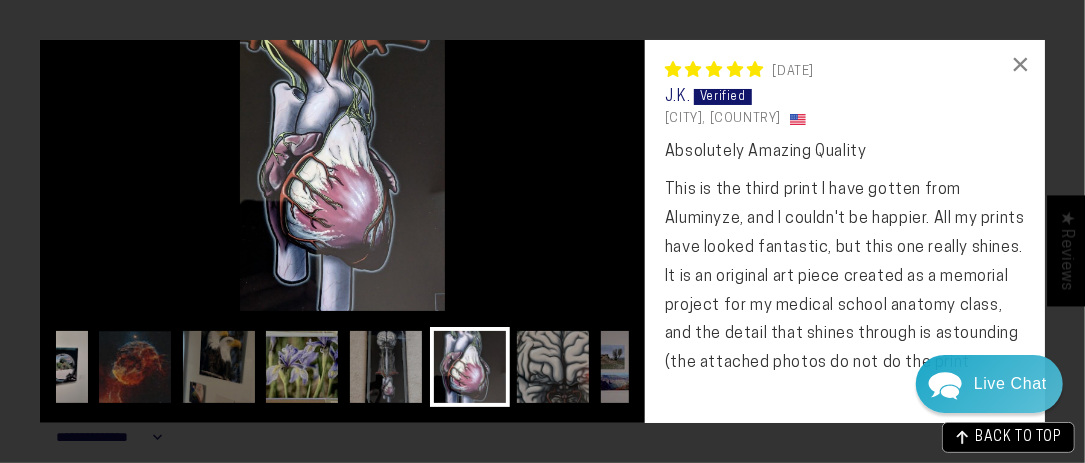 click on "BACK TO TOP" at bounding box center (1018, 438) 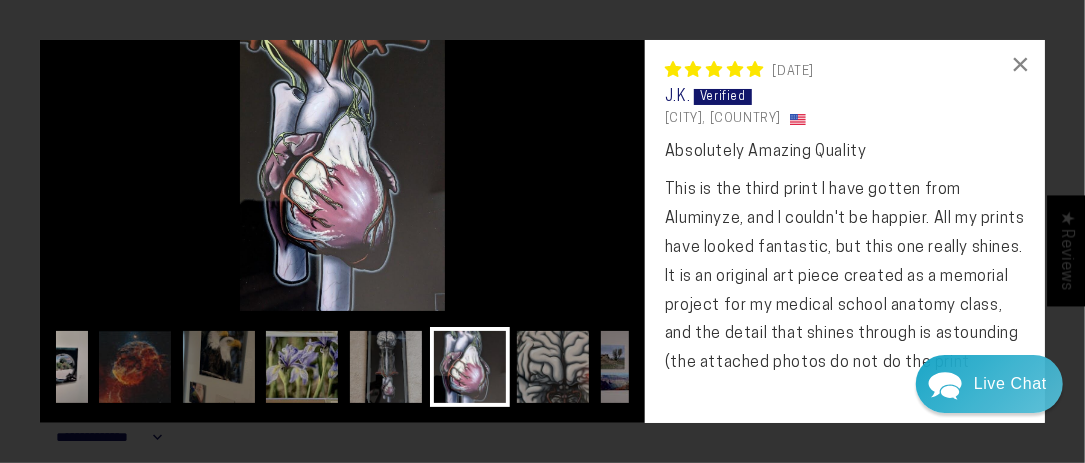 scroll, scrollTop: 0, scrollLeft: 0, axis: both 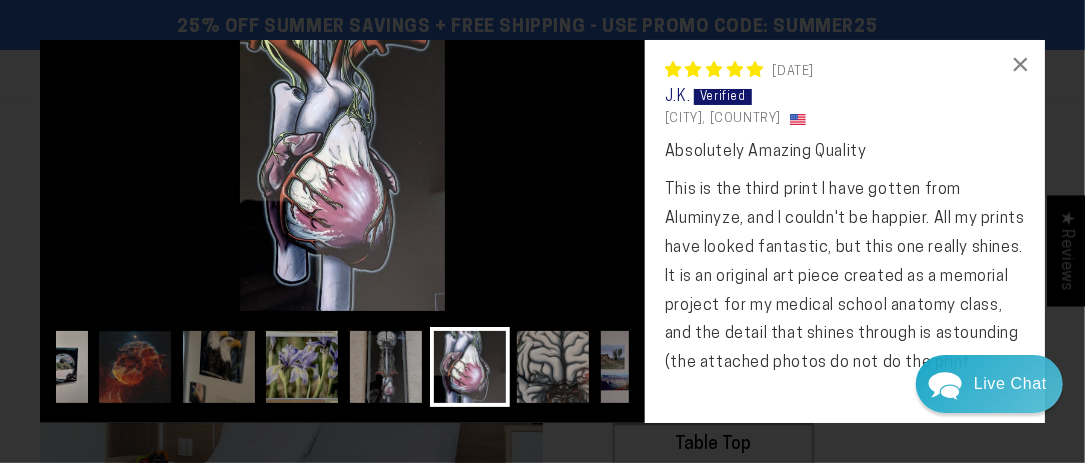 click on "×" at bounding box center [1021, 64] 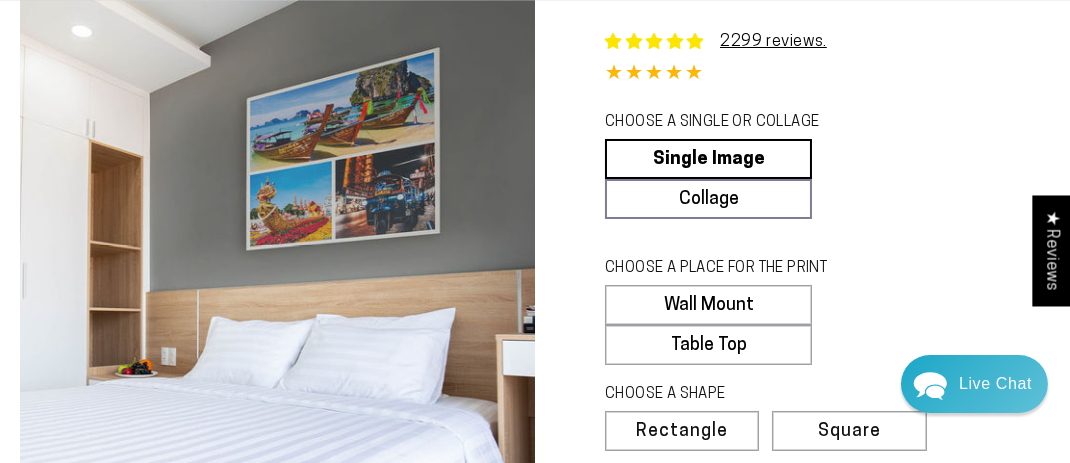scroll, scrollTop: 0, scrollLeft: 0, axis: both 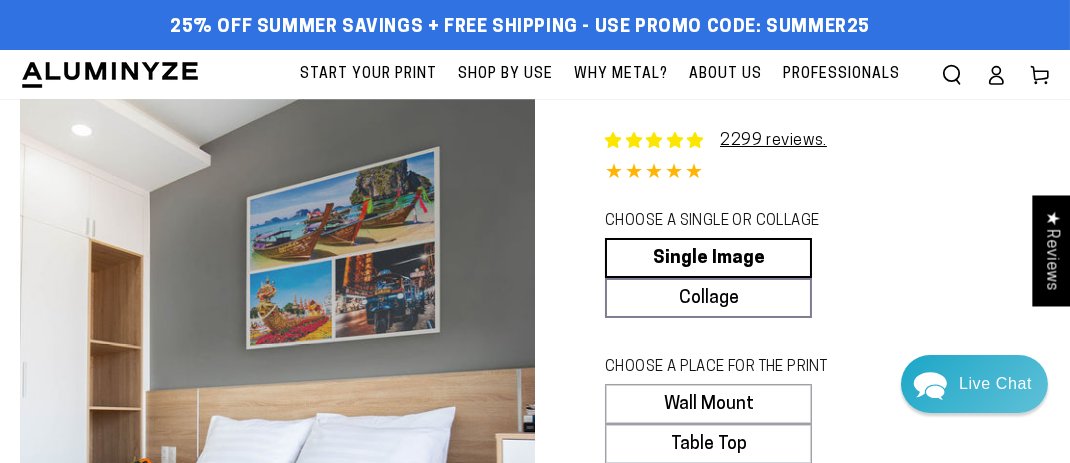 click on "Why Metal?" at bounding box center [621, 74] 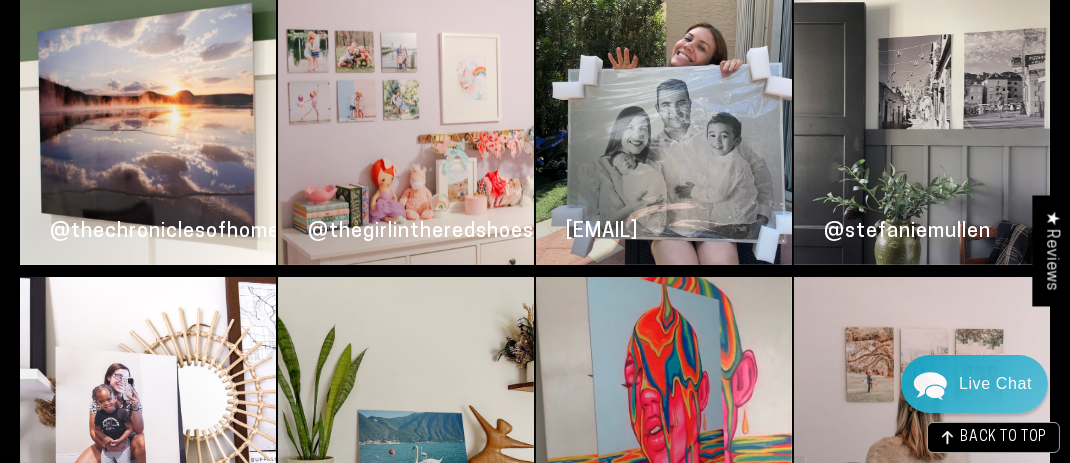 scroll, scrollTop: 4466, scrollLeft: 0, axis: vertical 